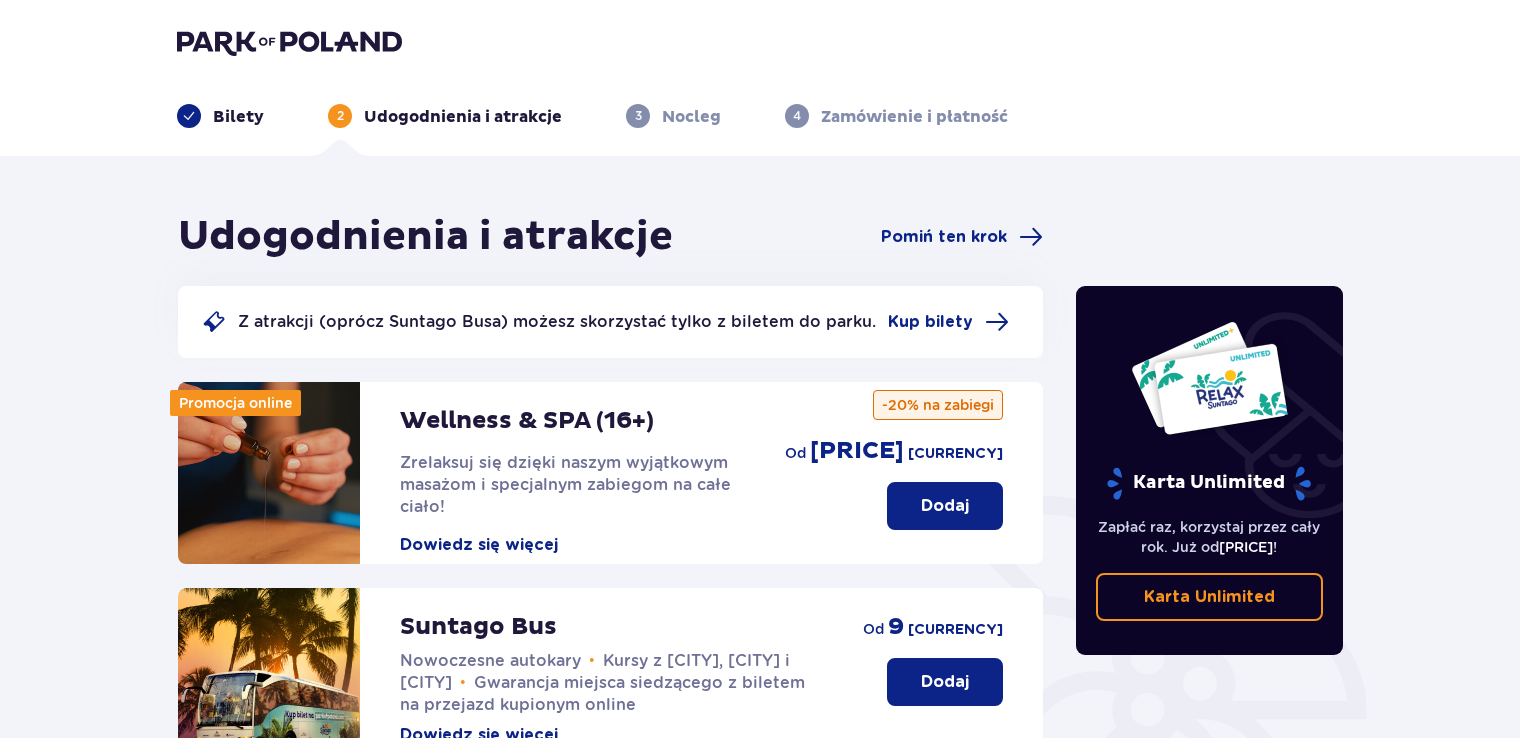 scroll, scrollTop: 0, scrollLeft: 0, axis: both 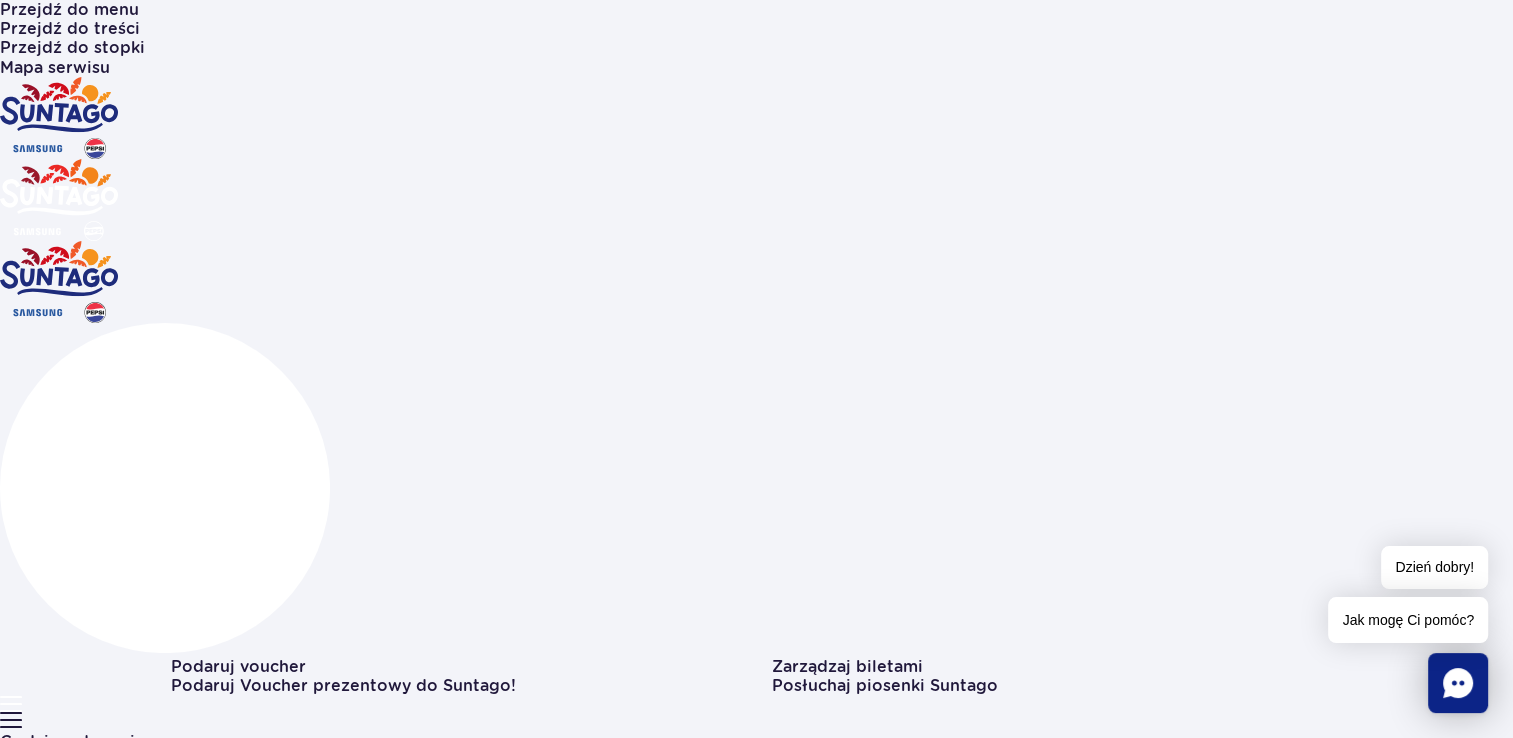 click on "Obejrzyj spot" at bounding box center (56, 11369) 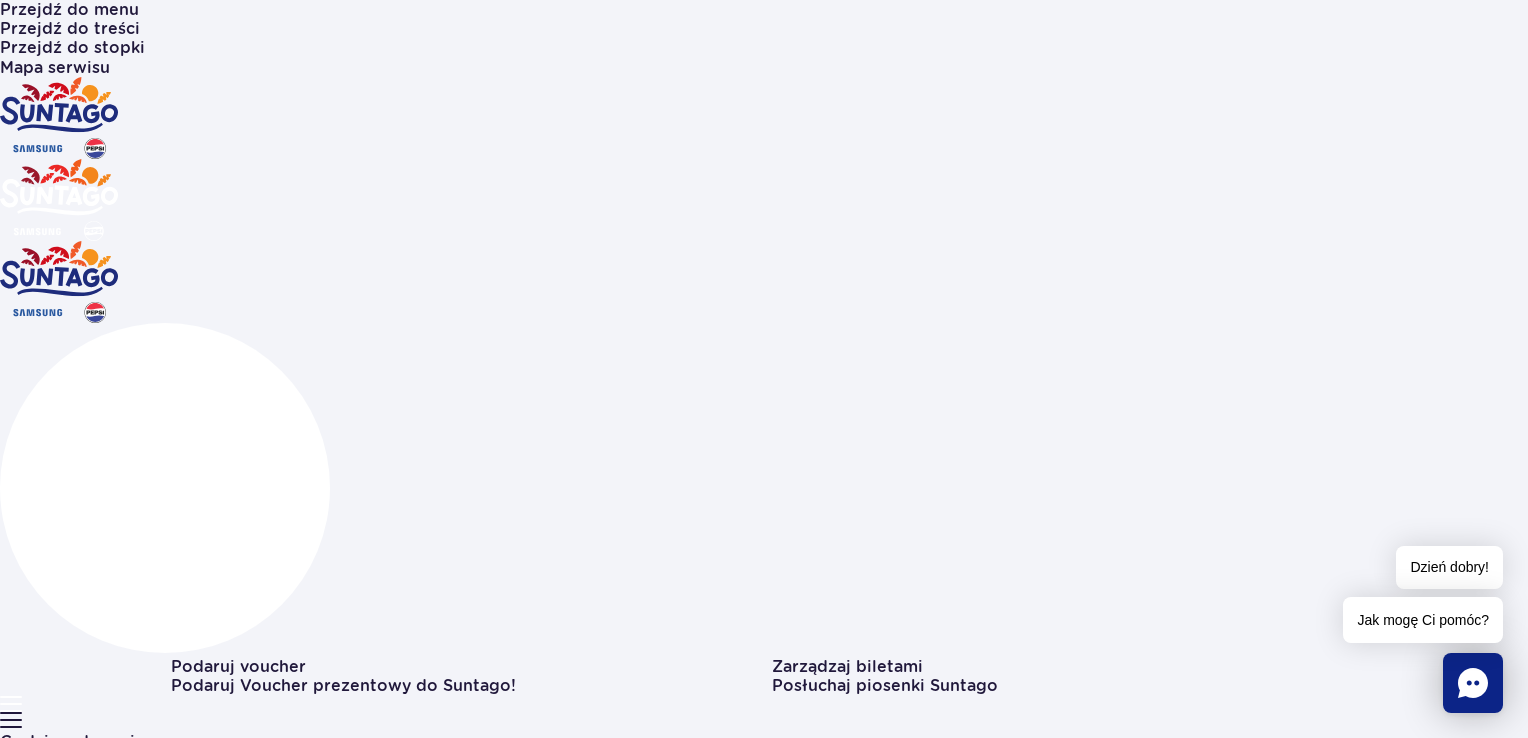 type 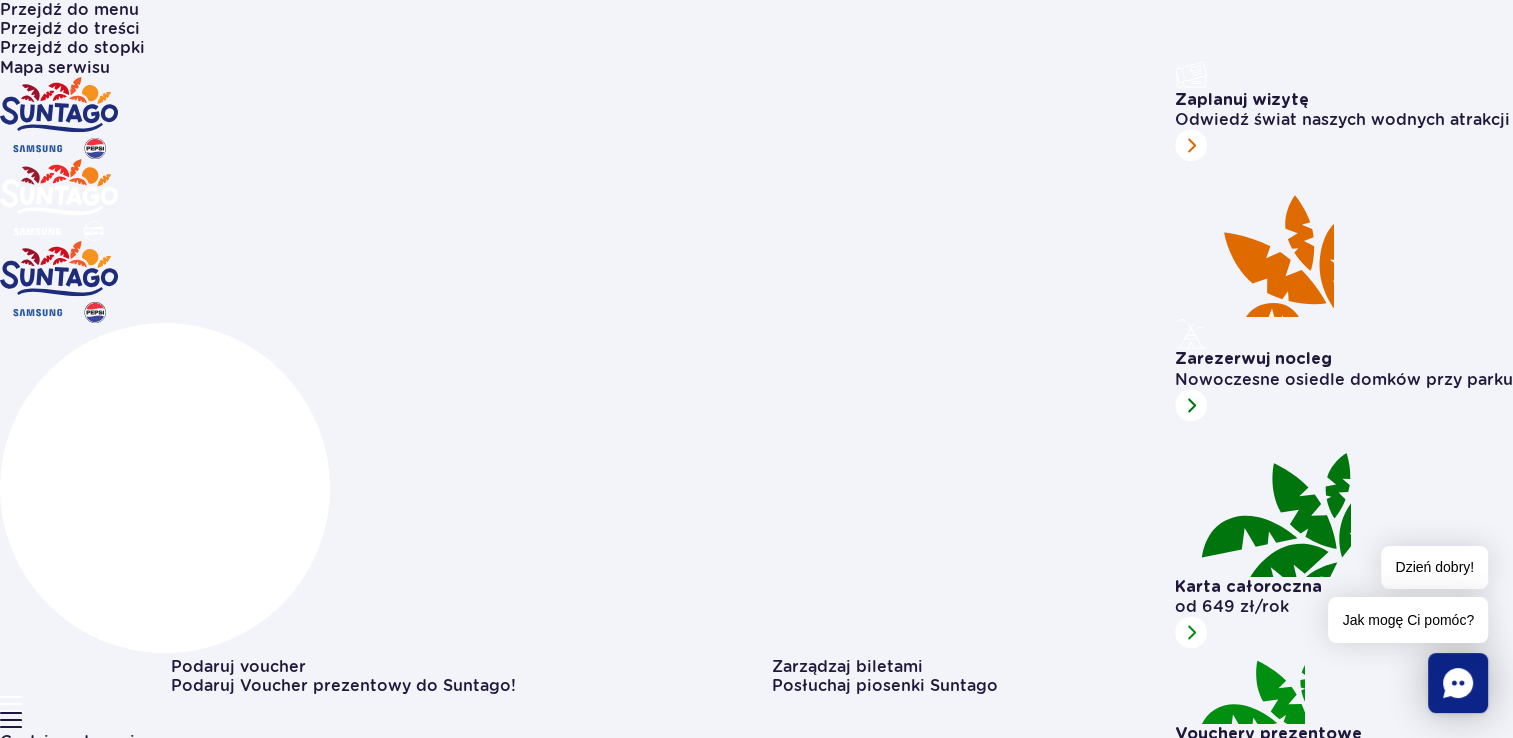 click on "Kup teraz" at bounding box center [39, 10253] 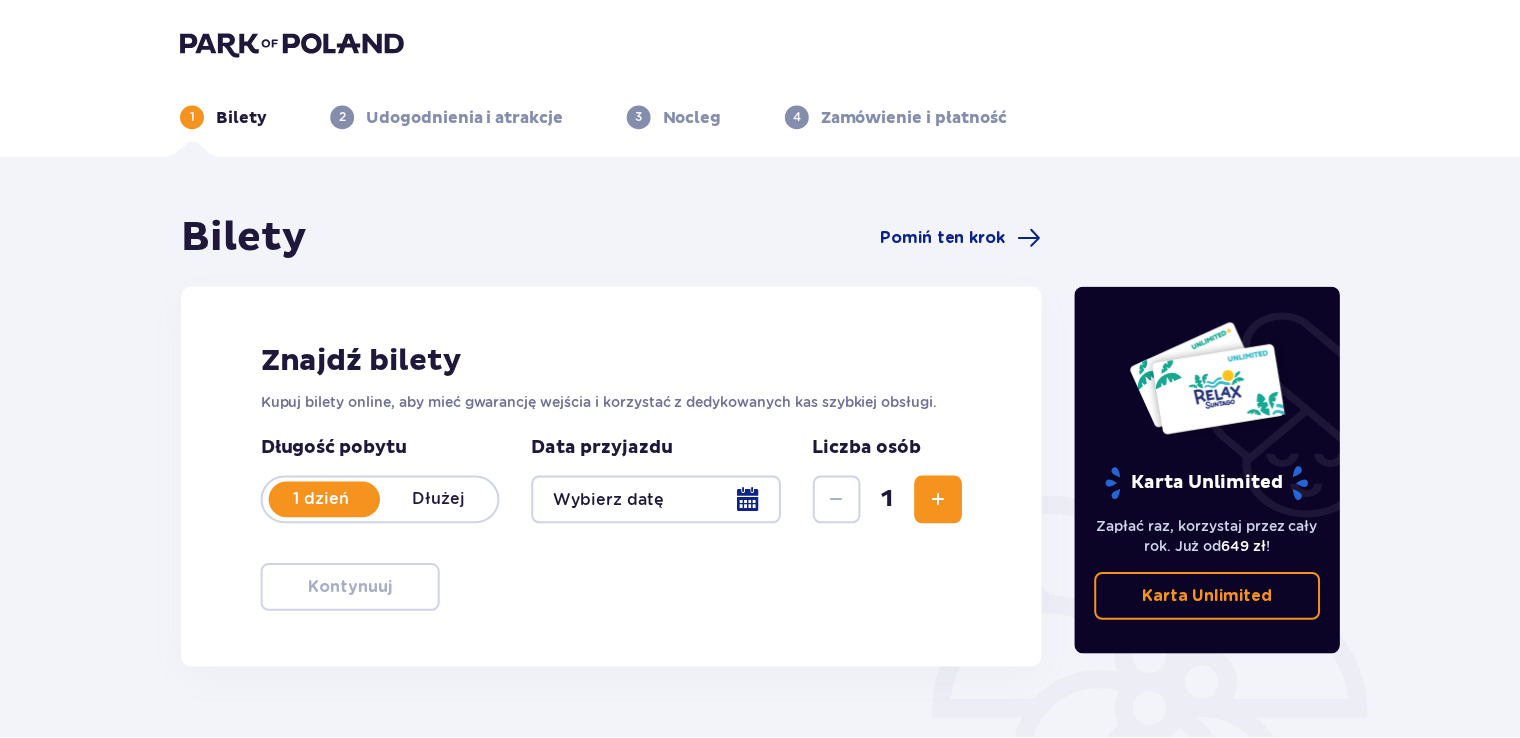 scroll, scrollTop: 0, scrollLeft: 0, axis: both 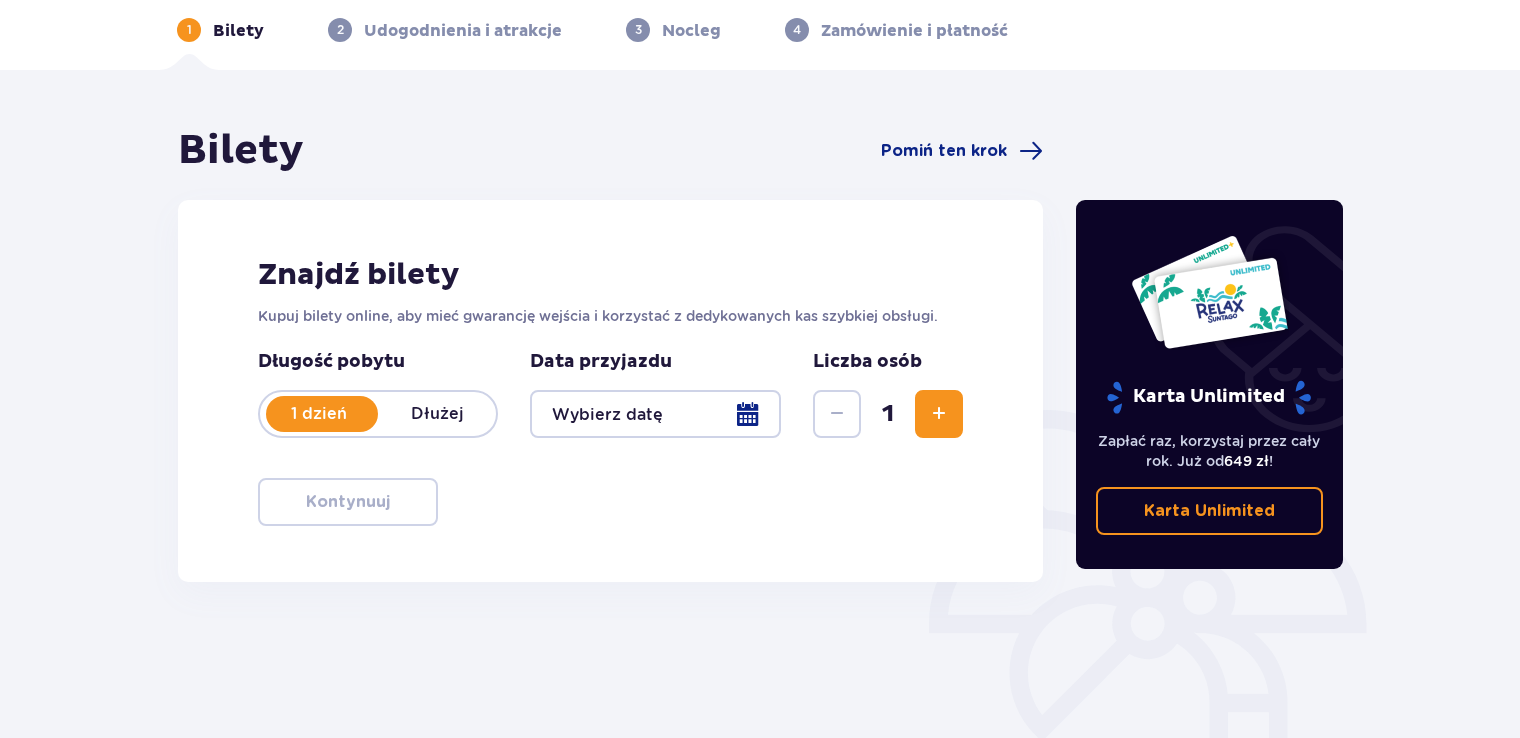 click on "Dłużej" at bounding box center [437, 414] 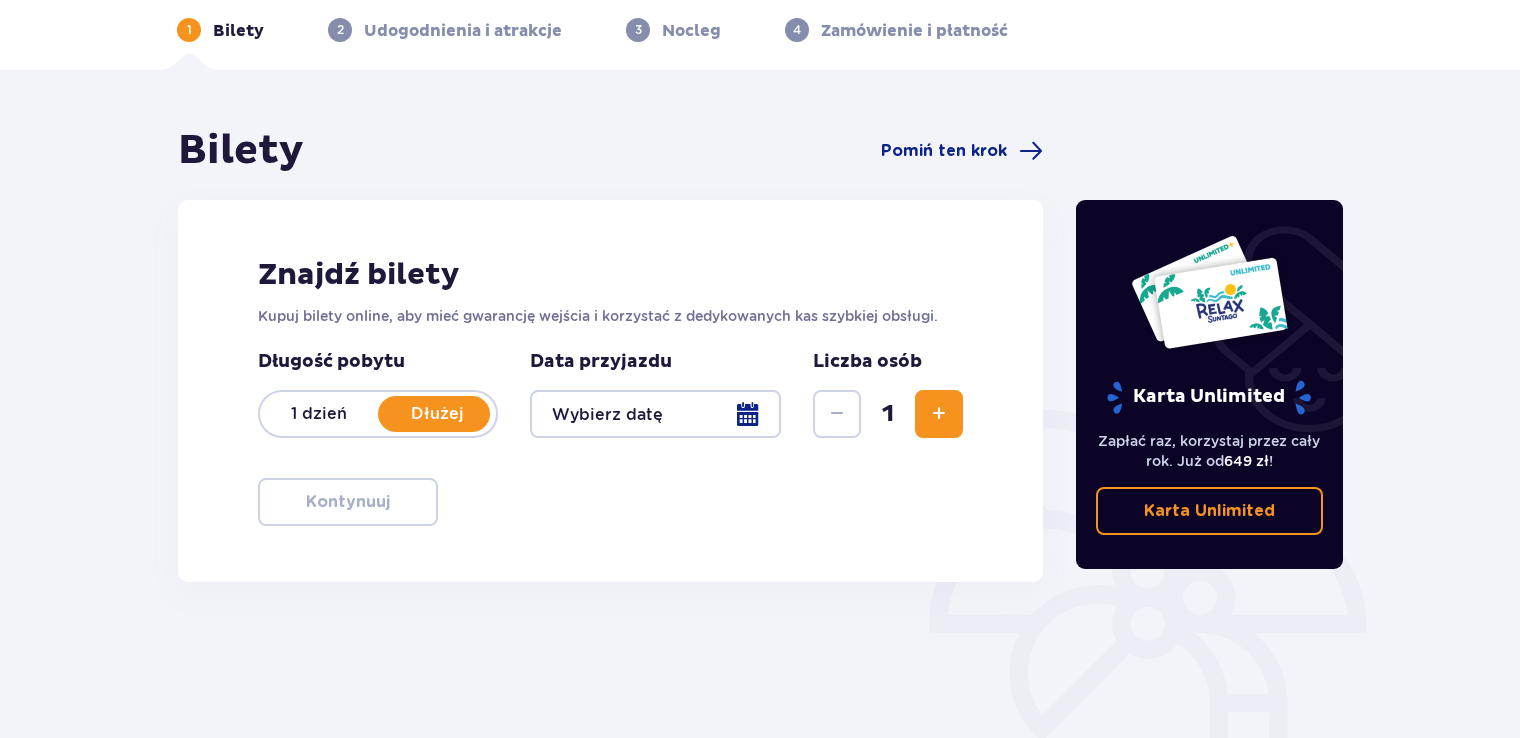 click at bounding box center (655, 414) 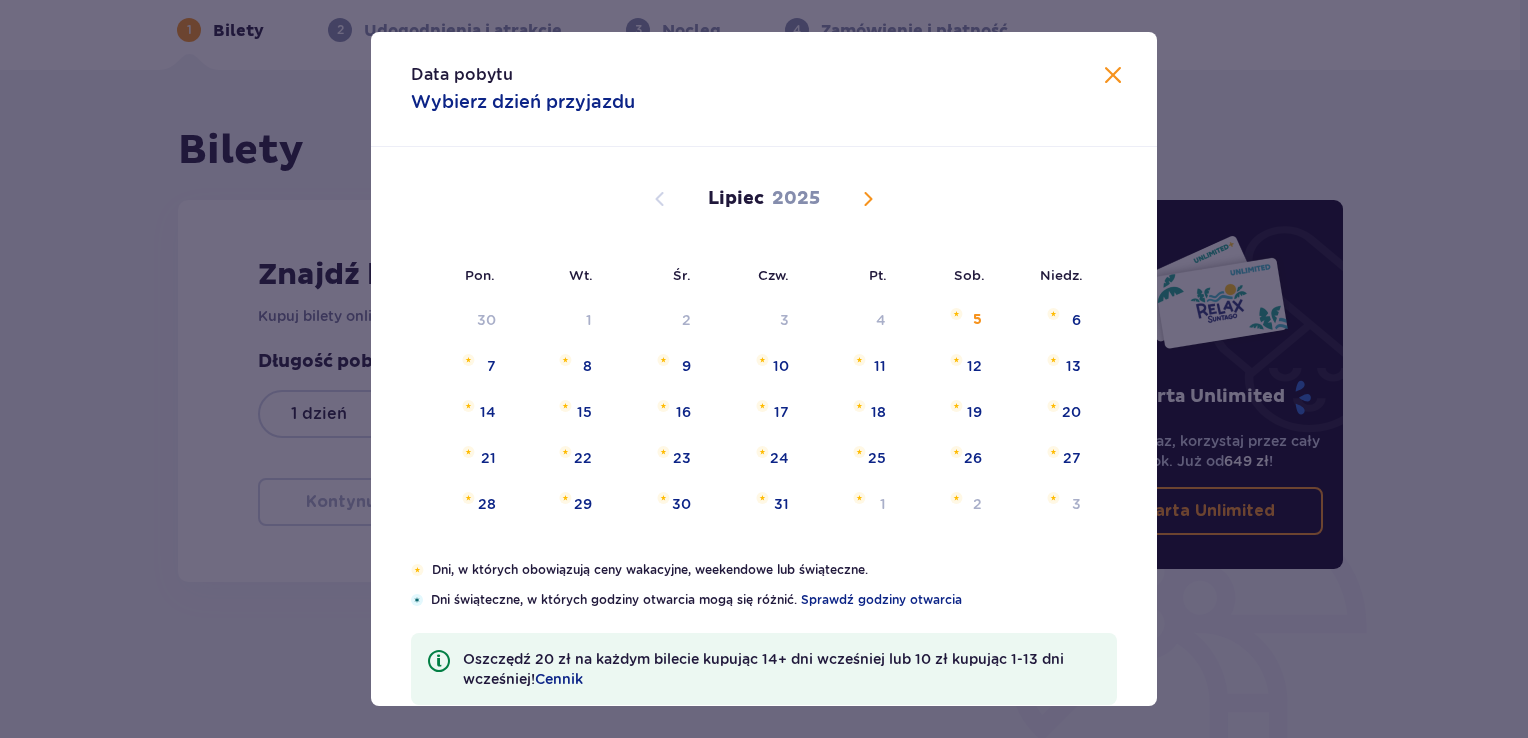 click at bounding box center [868, 199] 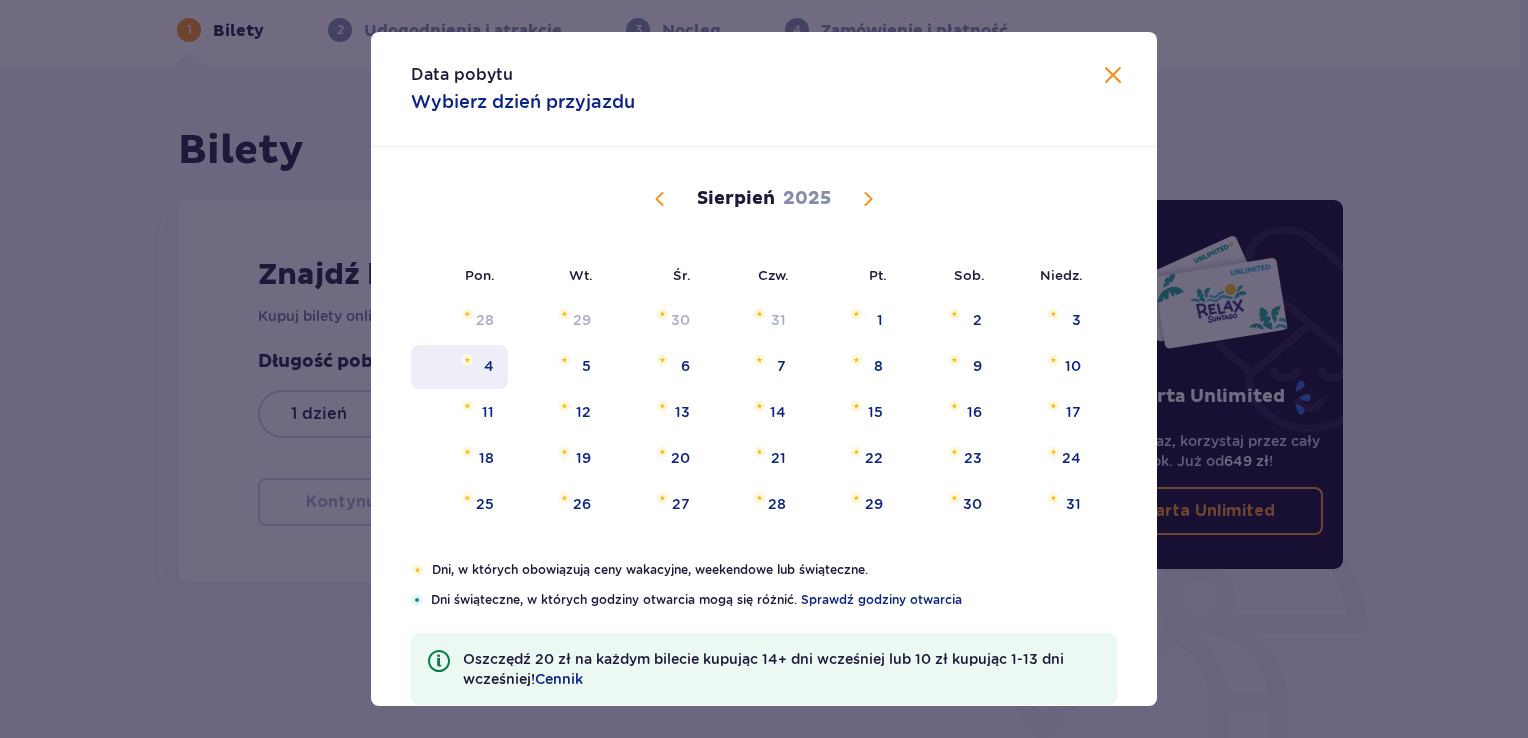 click on "4" at bounding box center (489, 366) 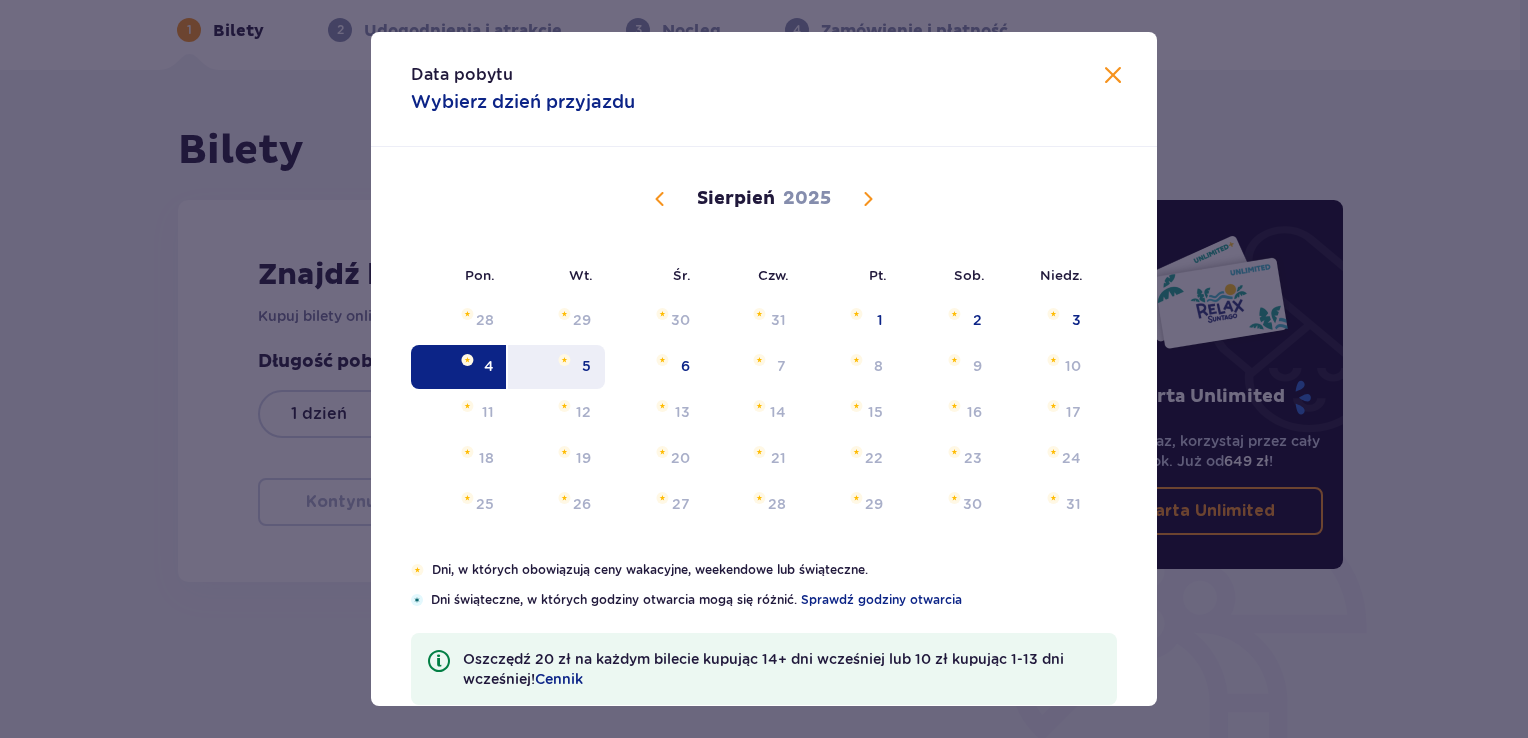 click on "5" at bounding box center [556, 367] 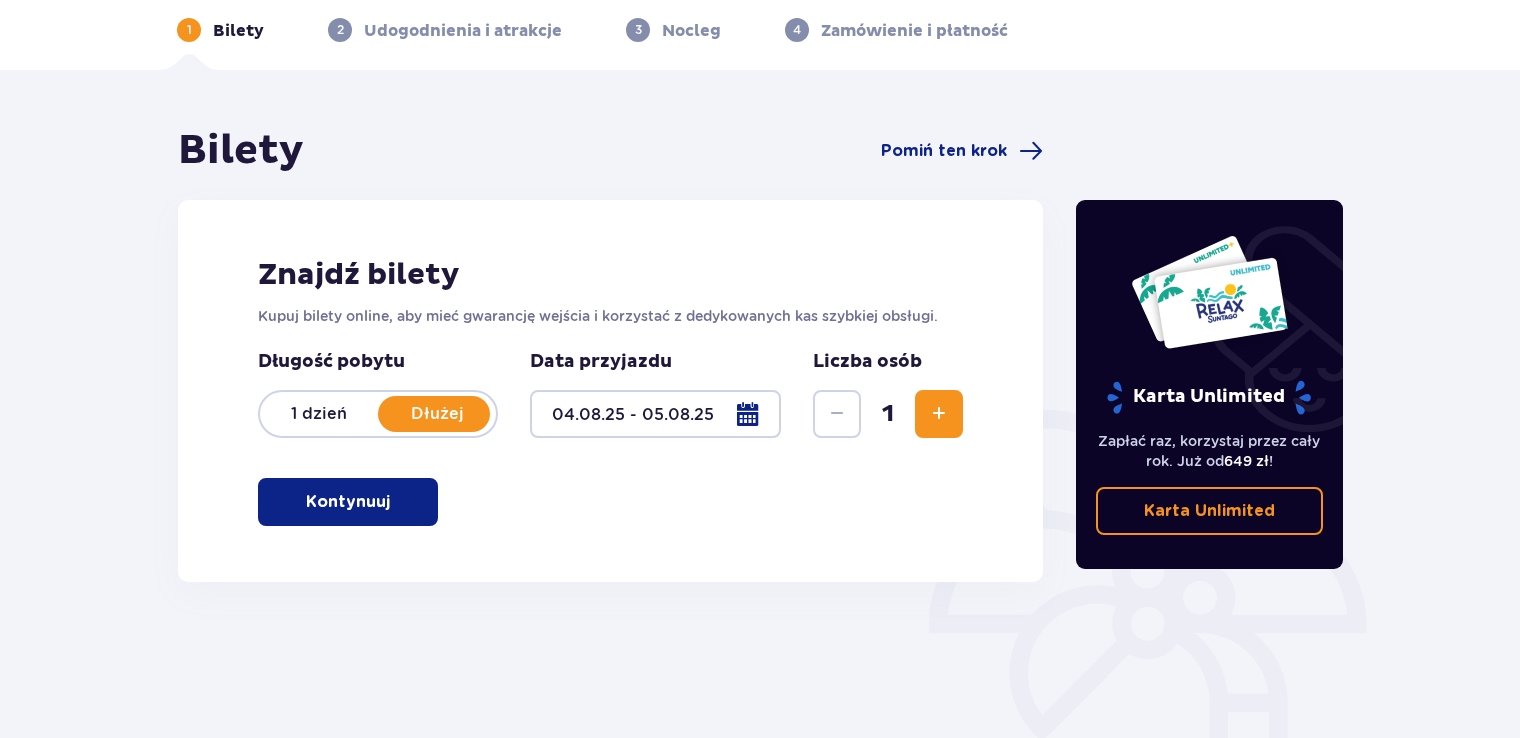 click at bounding box center (939, 414) 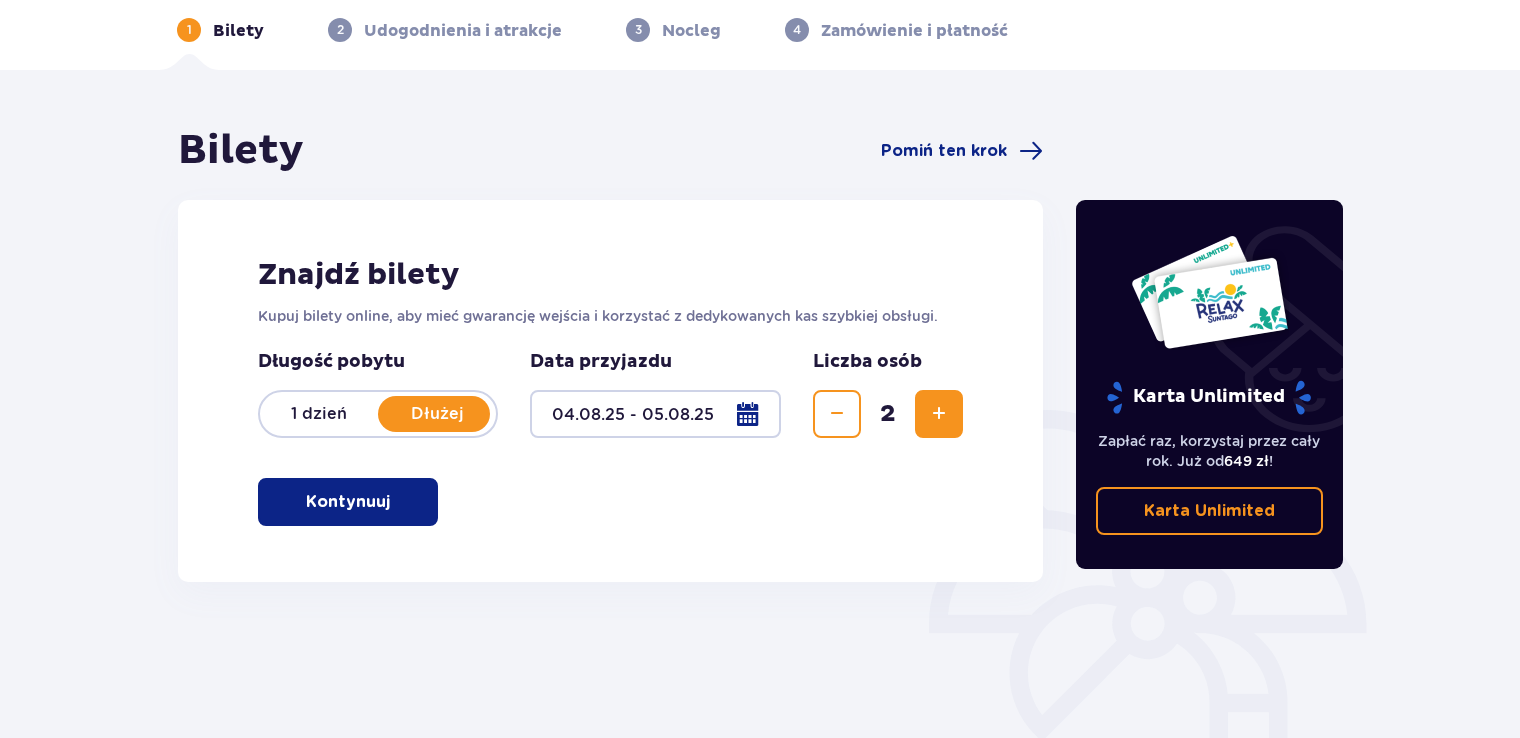 click at bounding box center [939, 414] 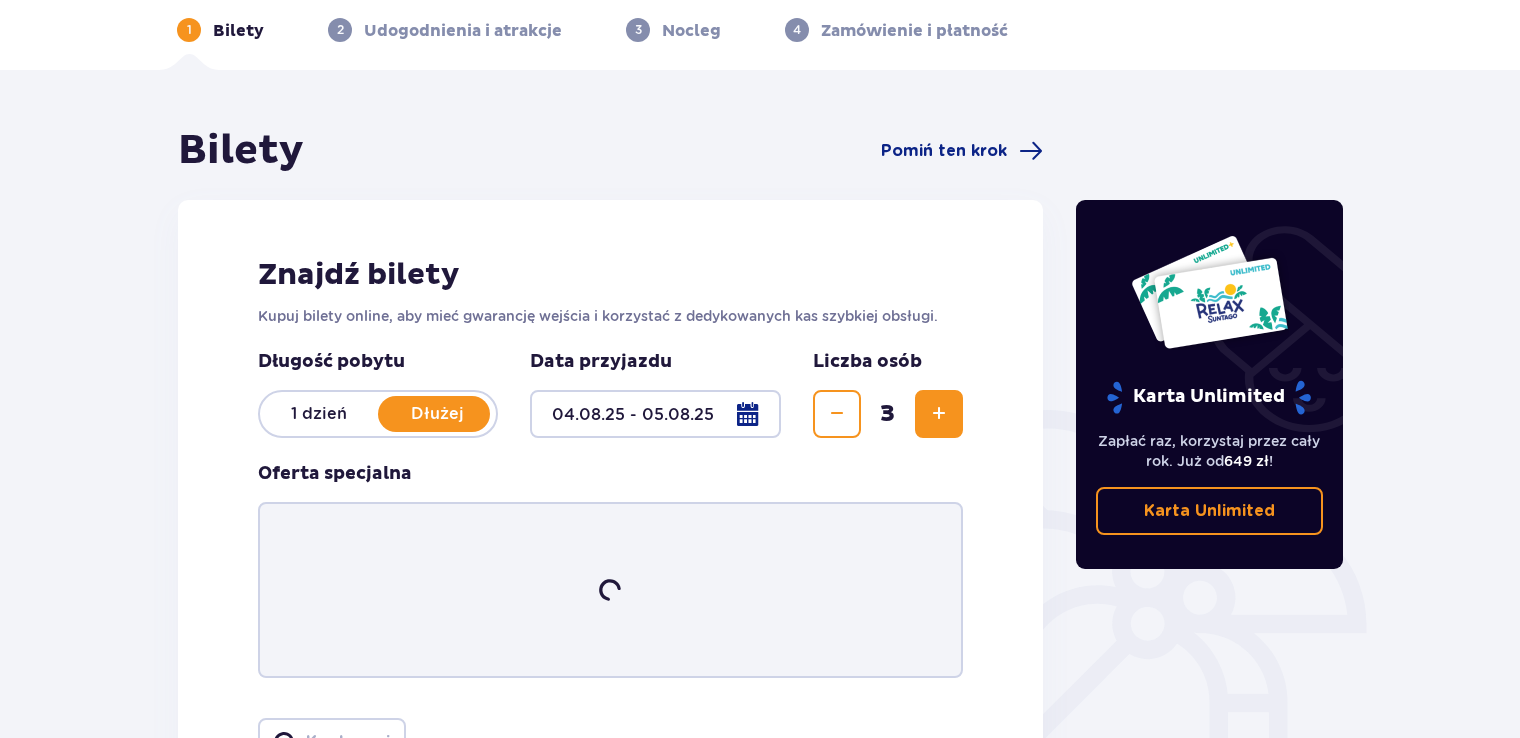 click at bounding box center [939, 414] 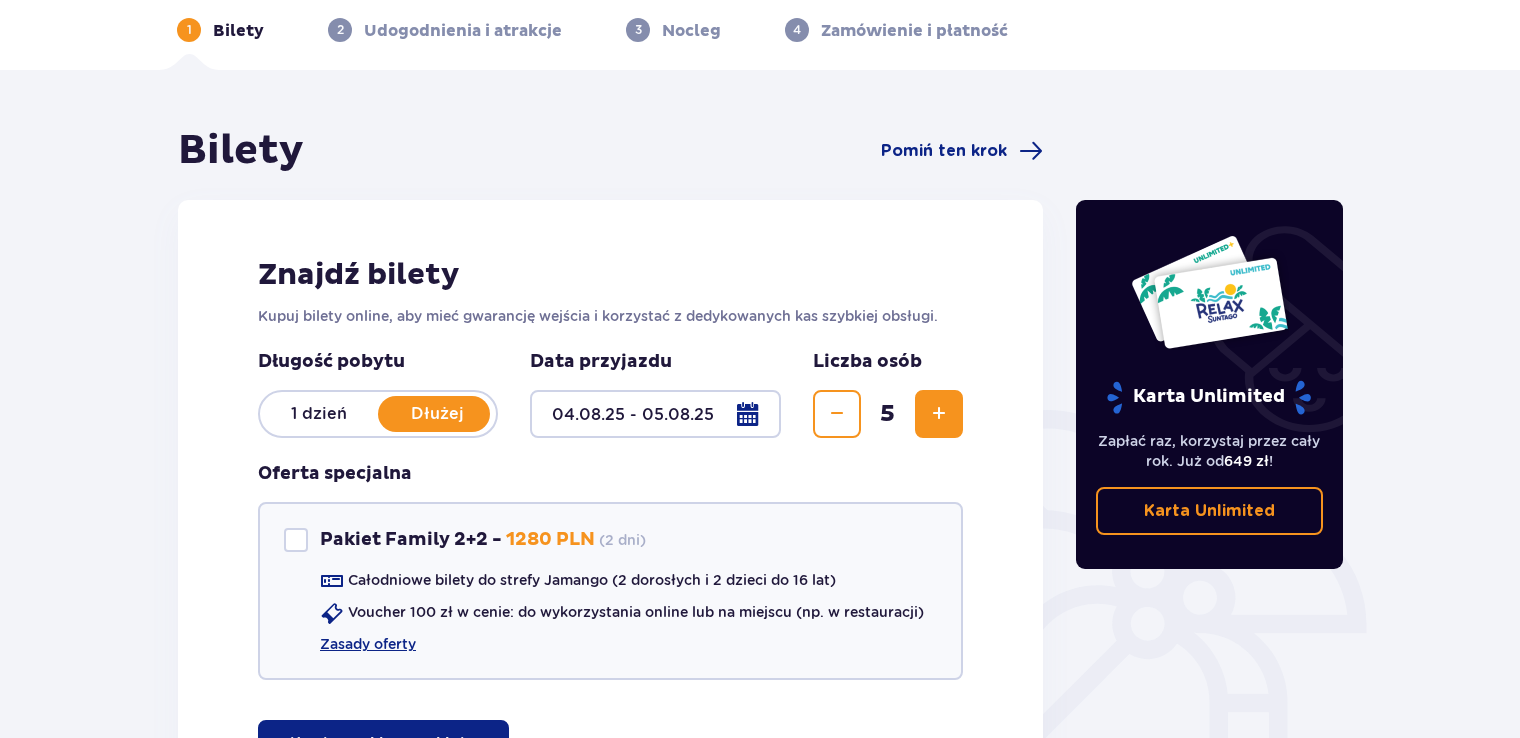click at bounding box center [939, 414] 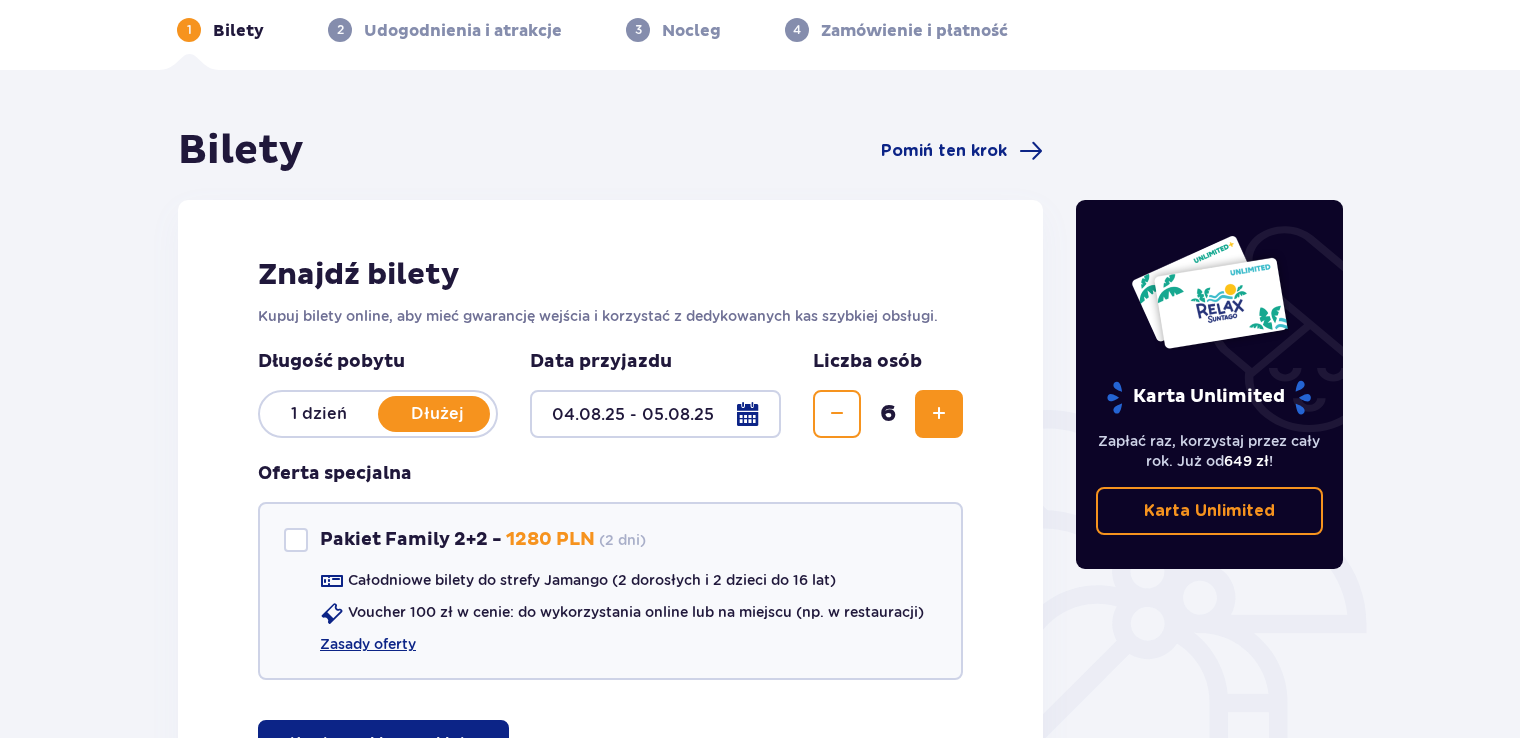 click at bounding box center (837, 414) 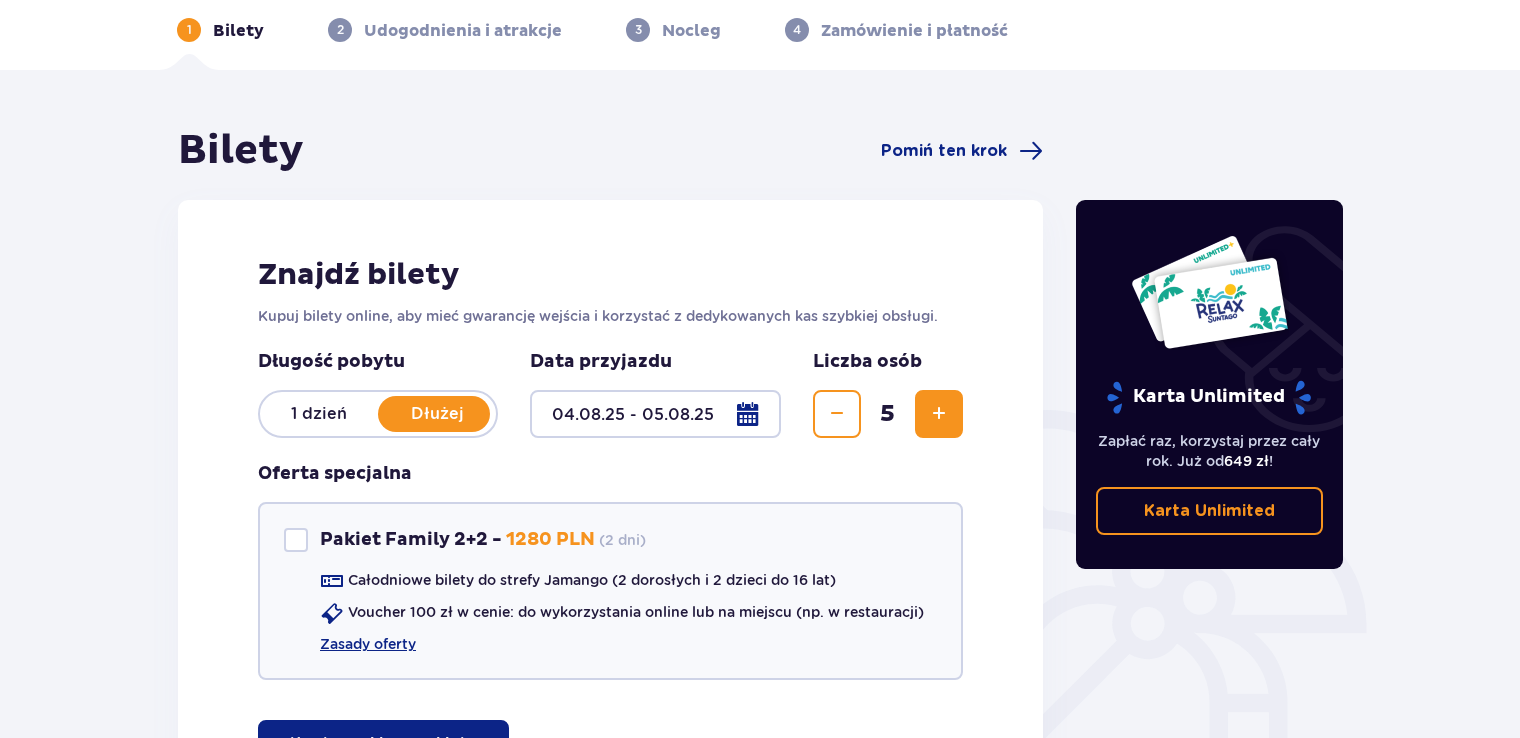 click at bounding box center [837, 414] 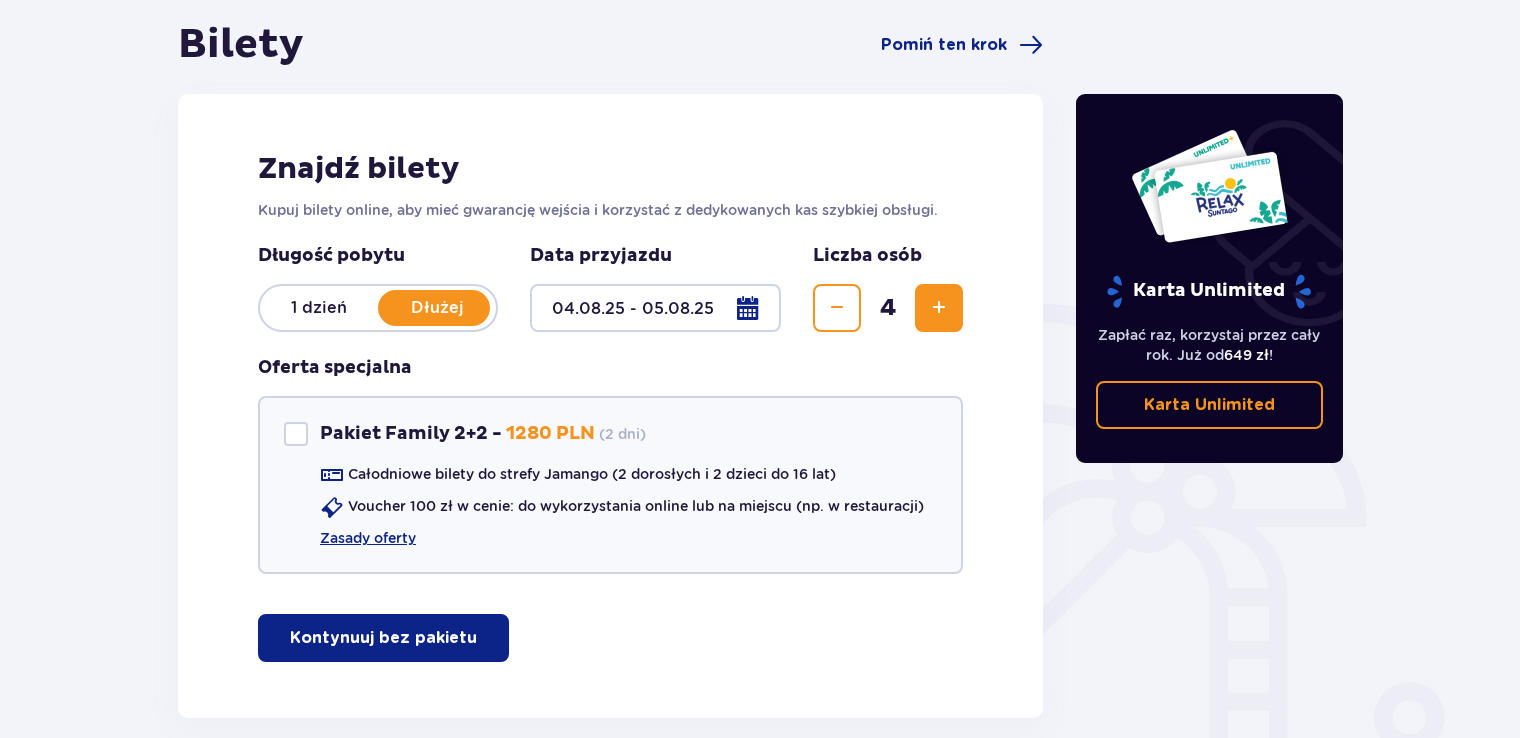 scroll, scrollTop: 205, scrollLeft: 0, axis: vertical 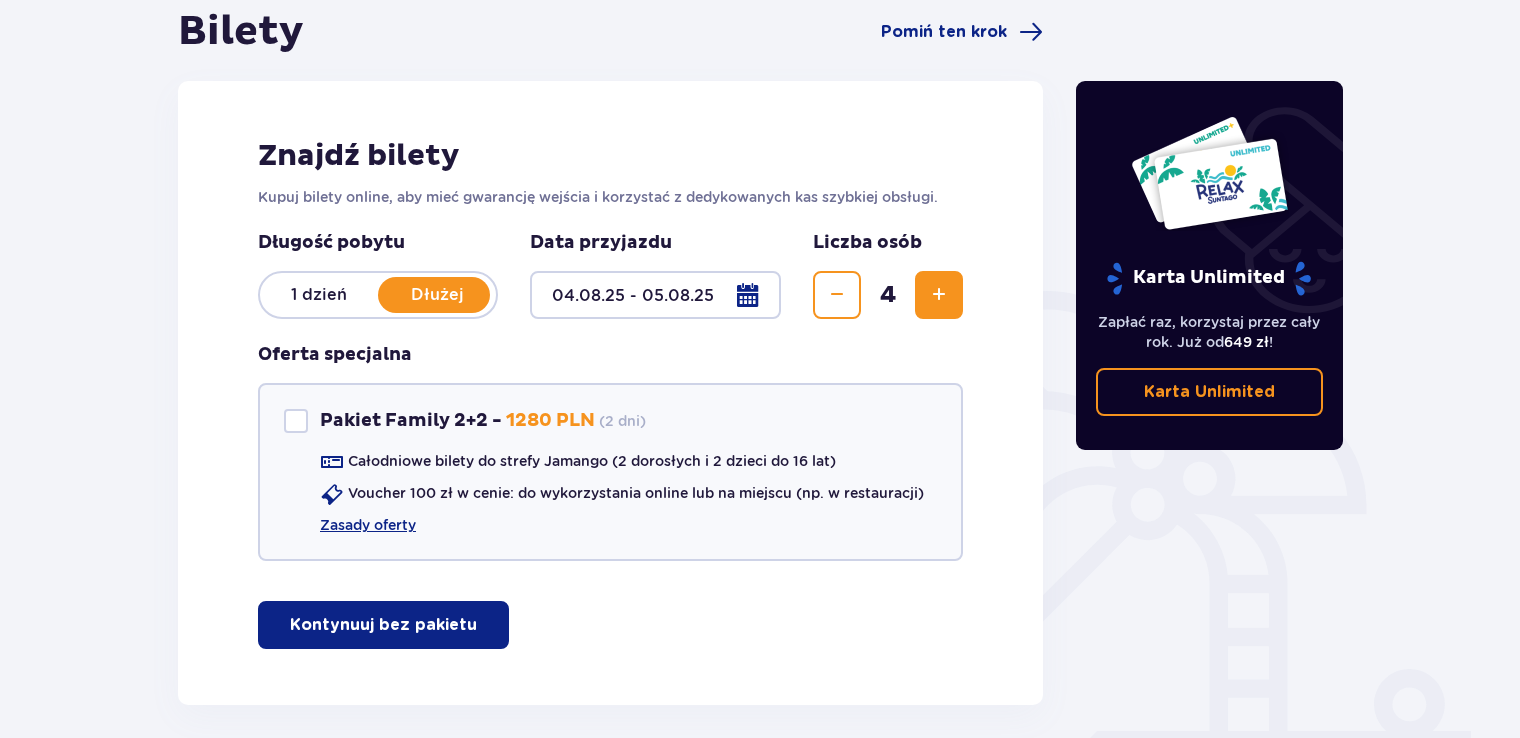 click on "Kontynuuj bez pakietu" at bounding box center (383, 625) 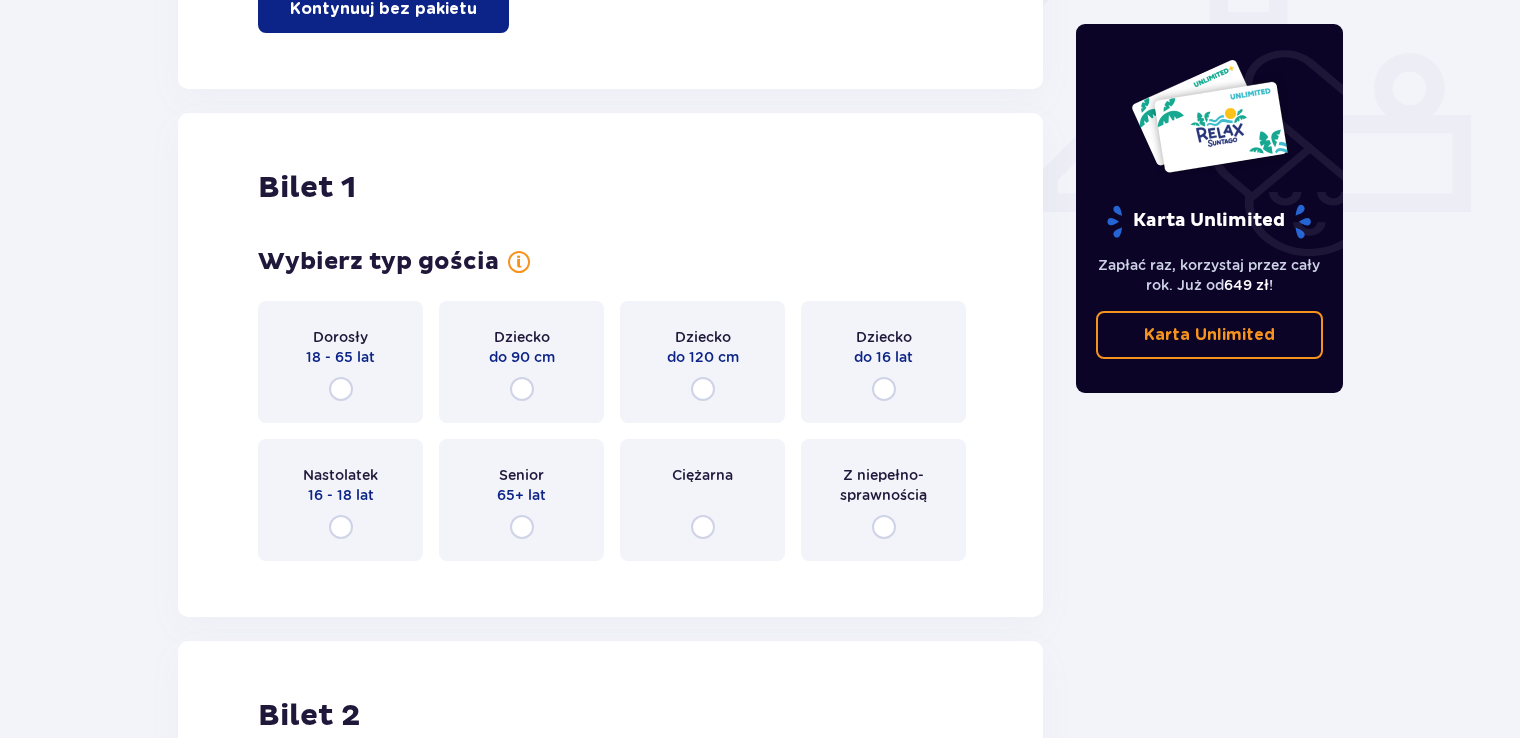 scroll, scrollTop: 909, scrollLeft: 0, axis: vertical 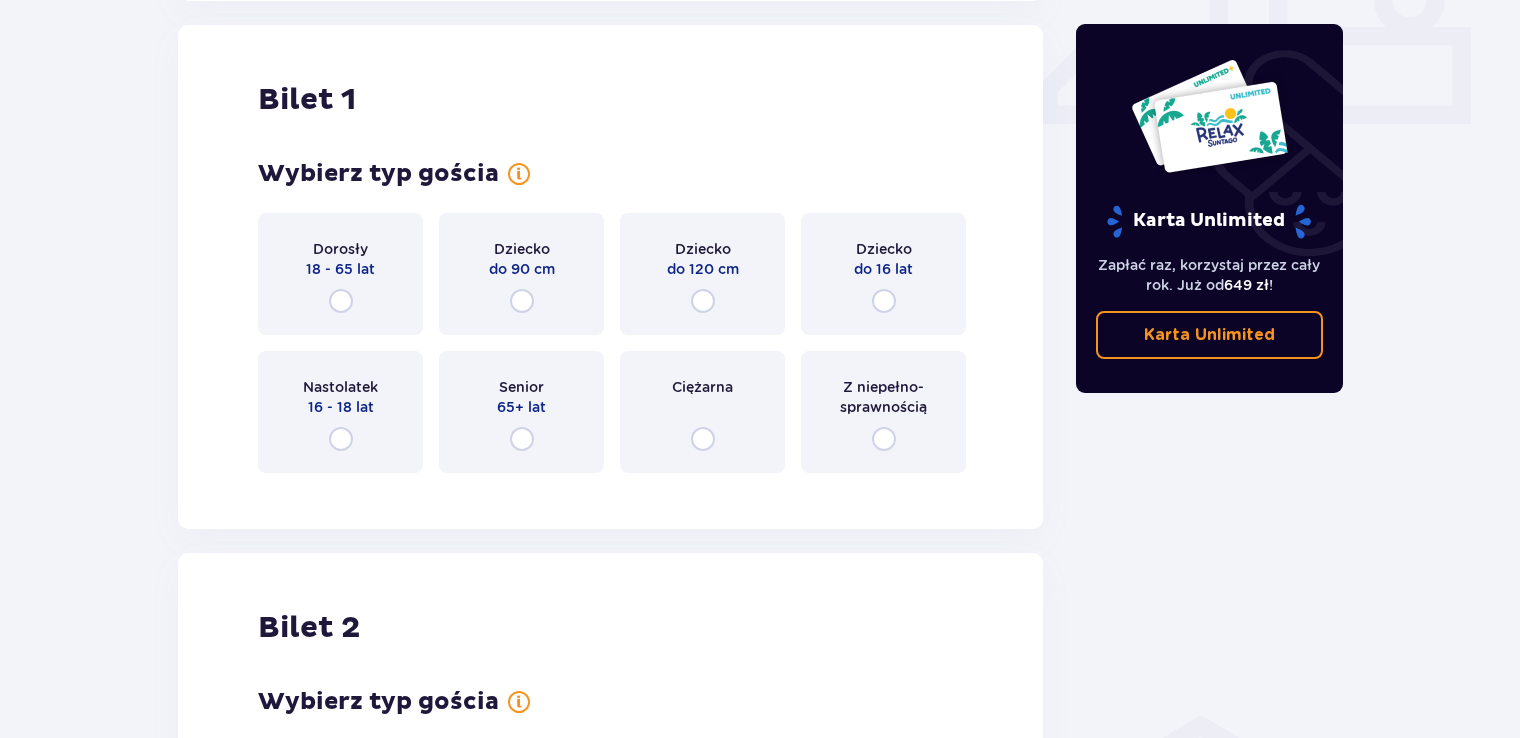click on "Dorosły 18 - 65 lat" at bounding box center (340, 274) 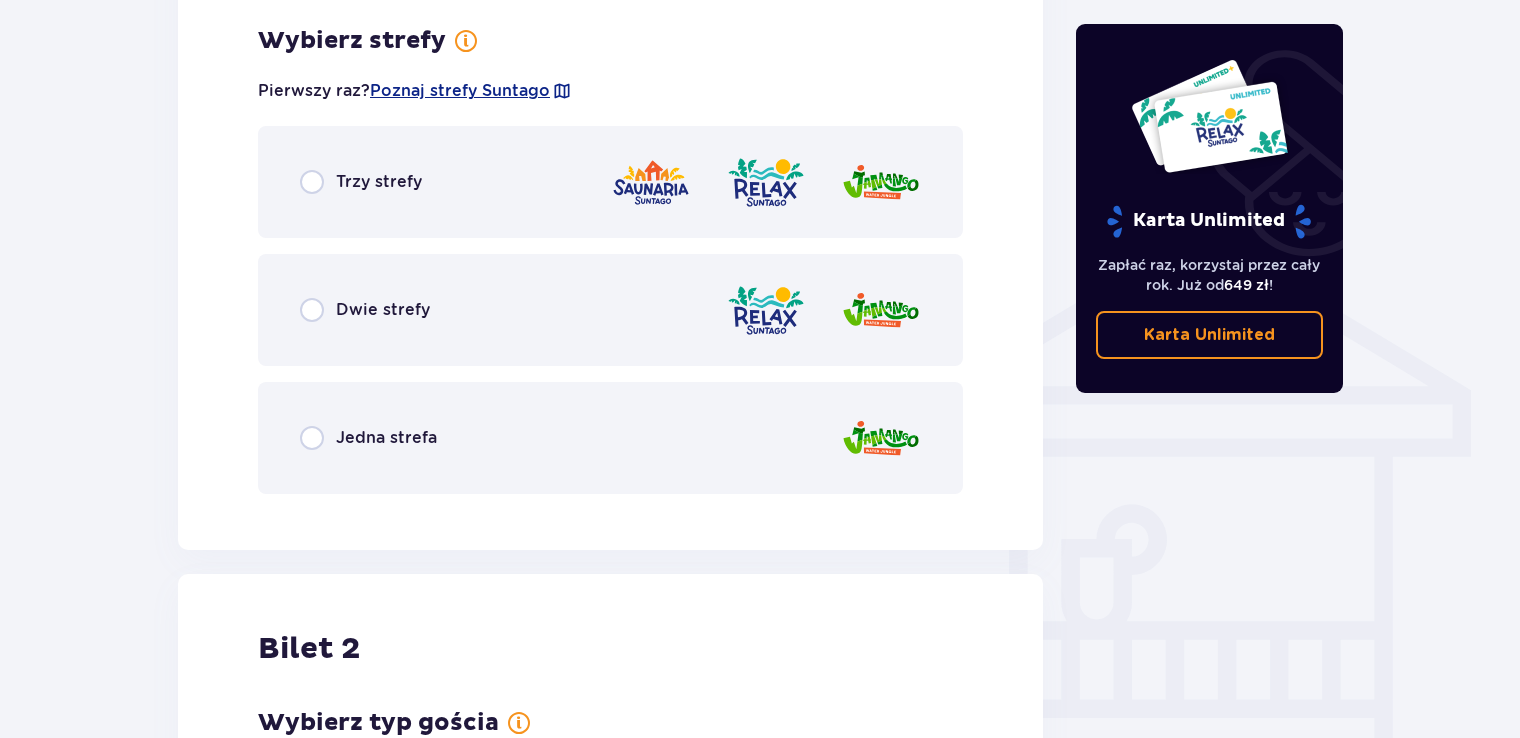 scroll, scrollTop: 1397, scrollLeft: 0, axis: vertical 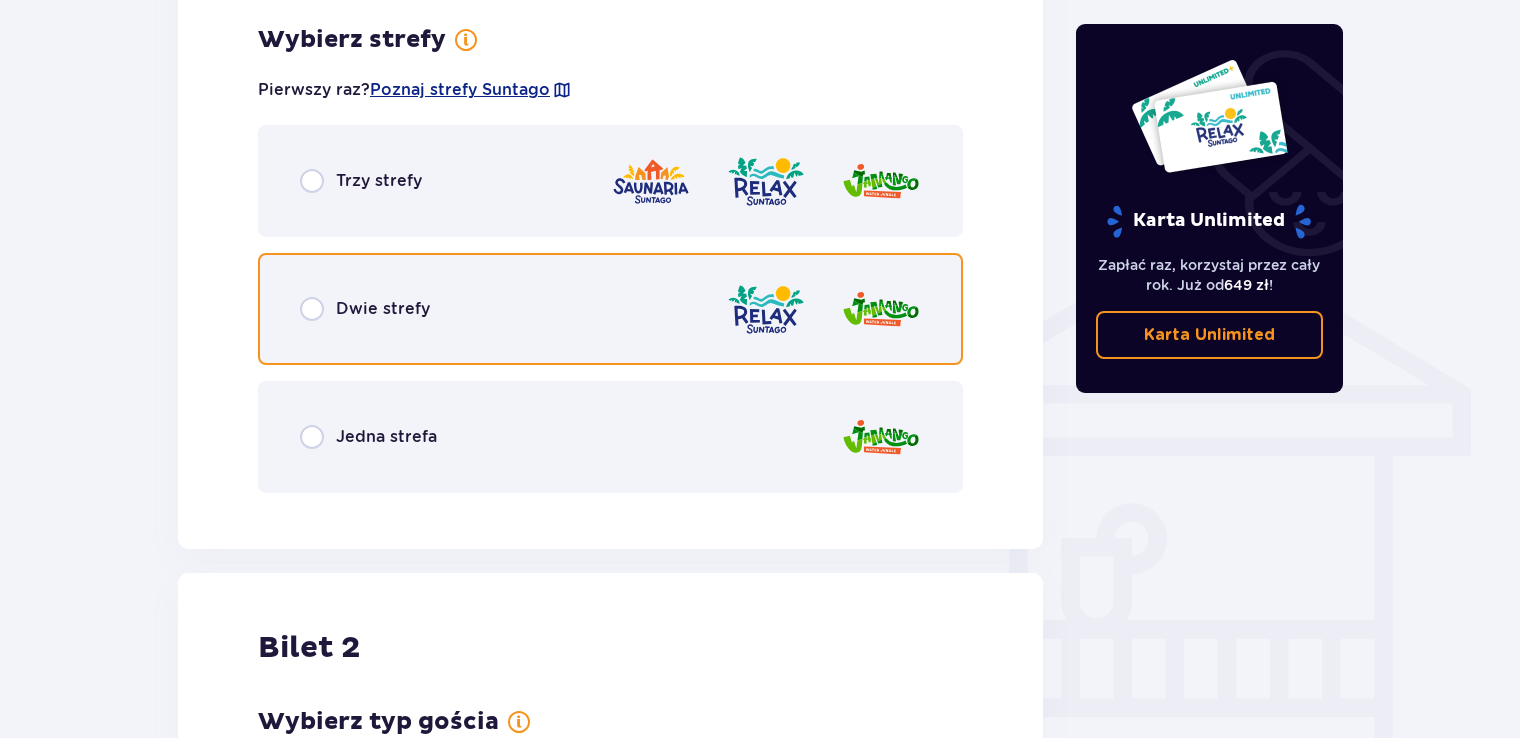 click at bounding box center [312, 309] 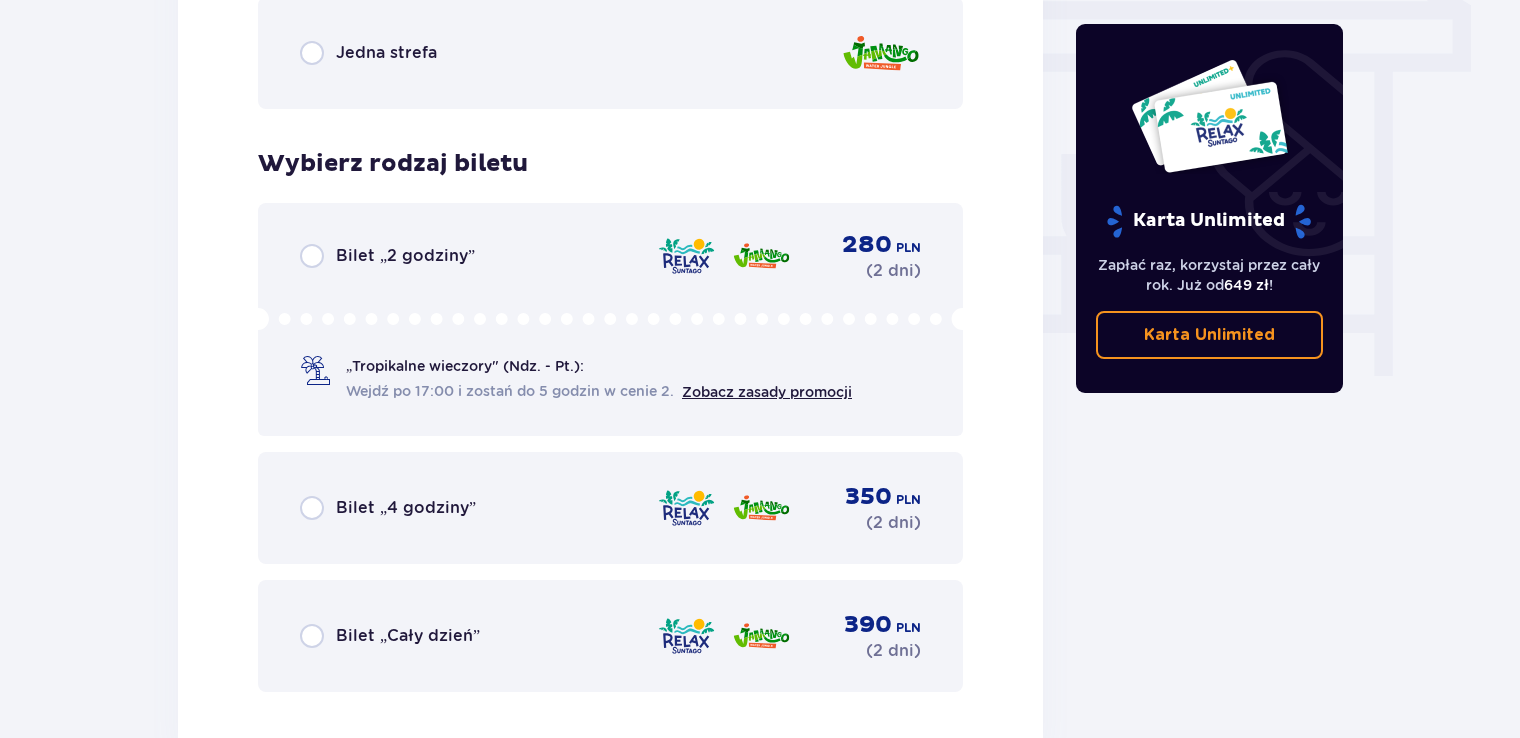 scroll, scrollTop: 1745, scrollLeft: 0, axis: vertical 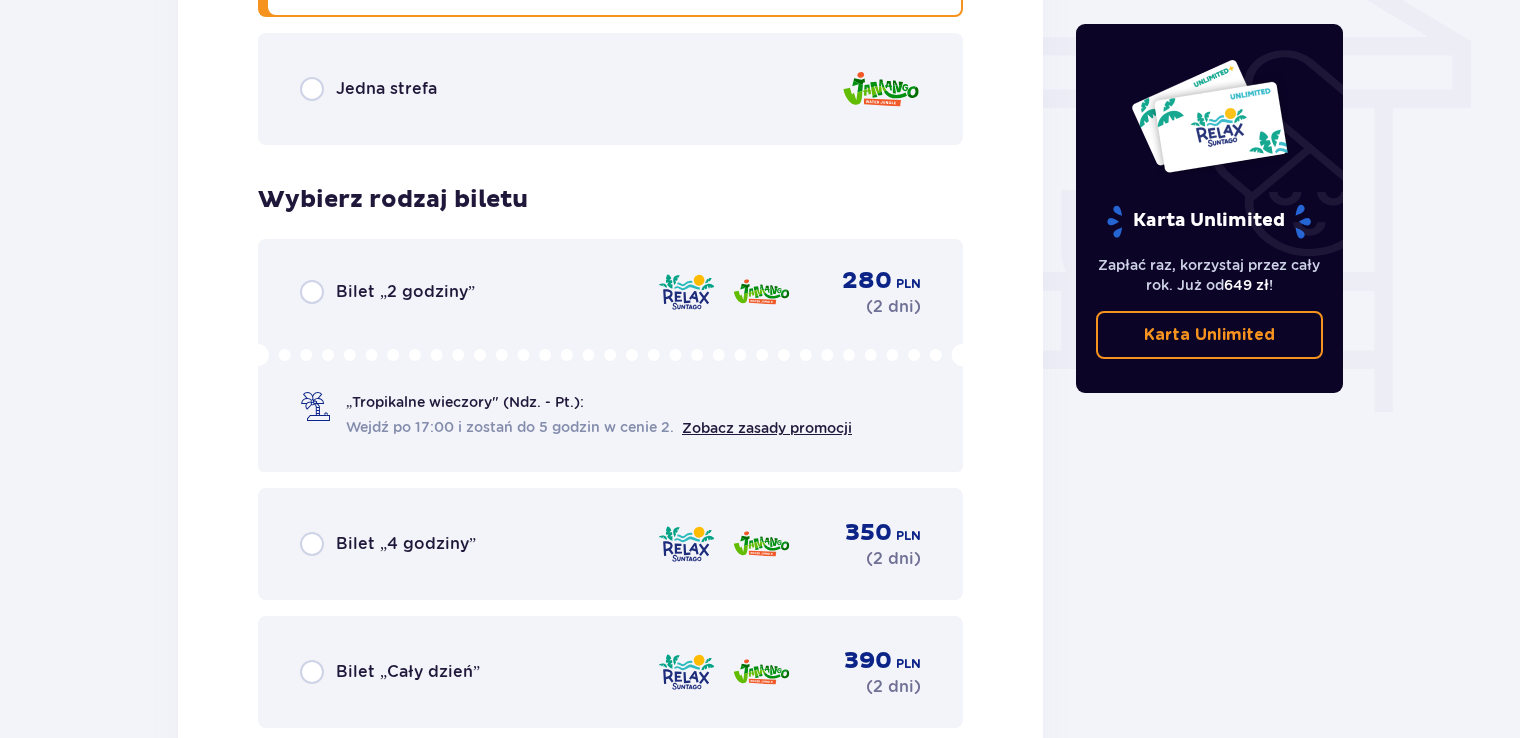 click on "Jedna strefa" at bounding box center (386, 89) 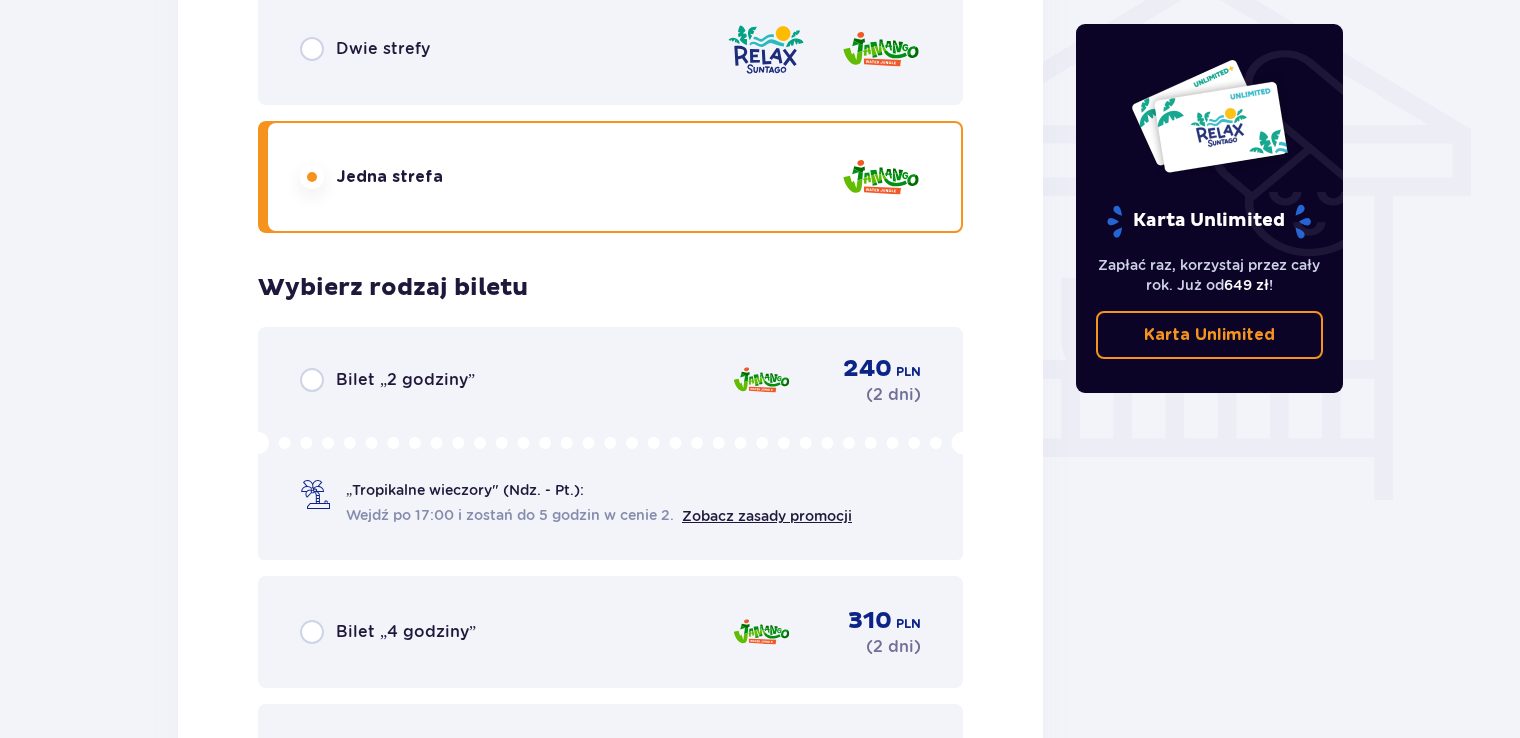 scroll, scrollTop: 1625, scrollLeft: 0, axis: vertical 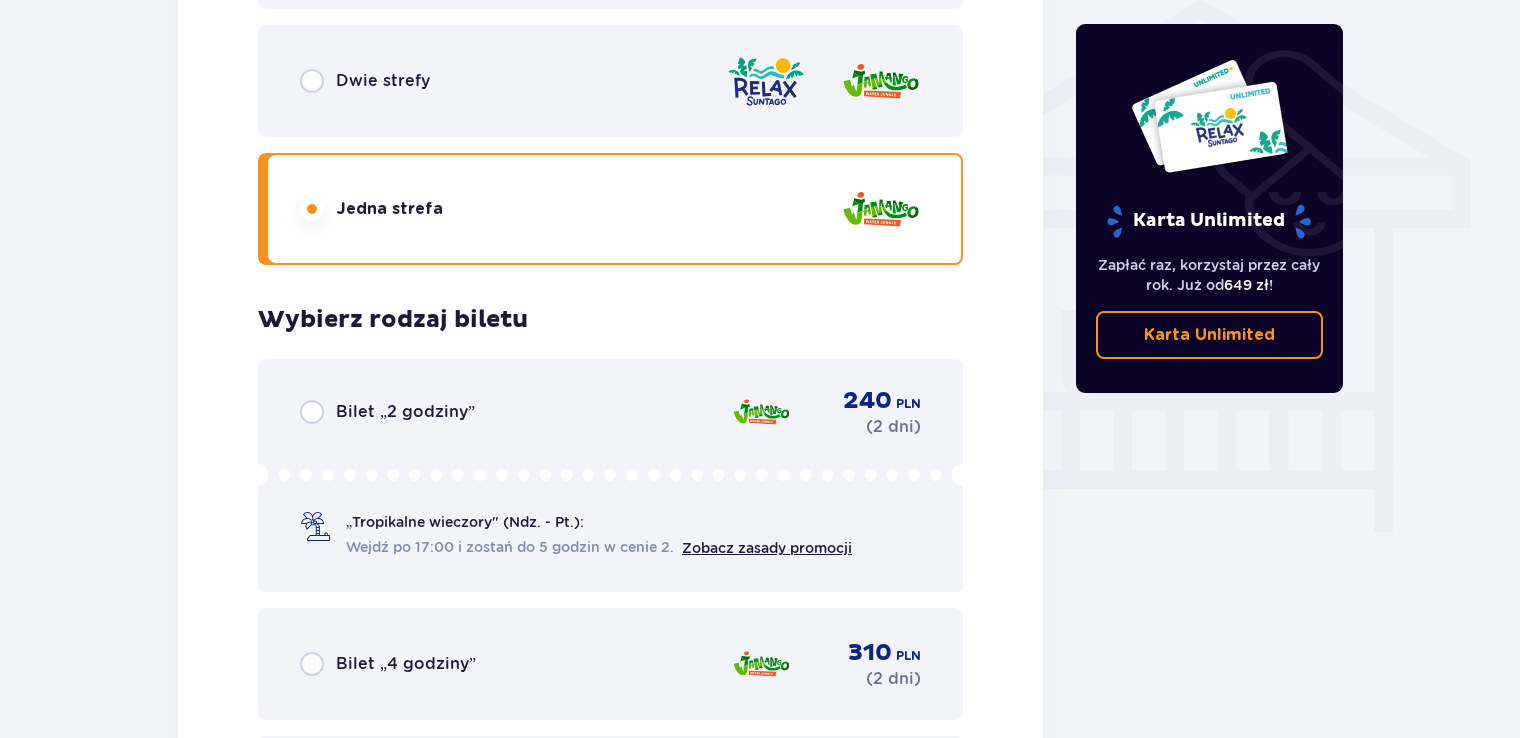 click on "Dwie strefy" at bounding box center [365, 81] 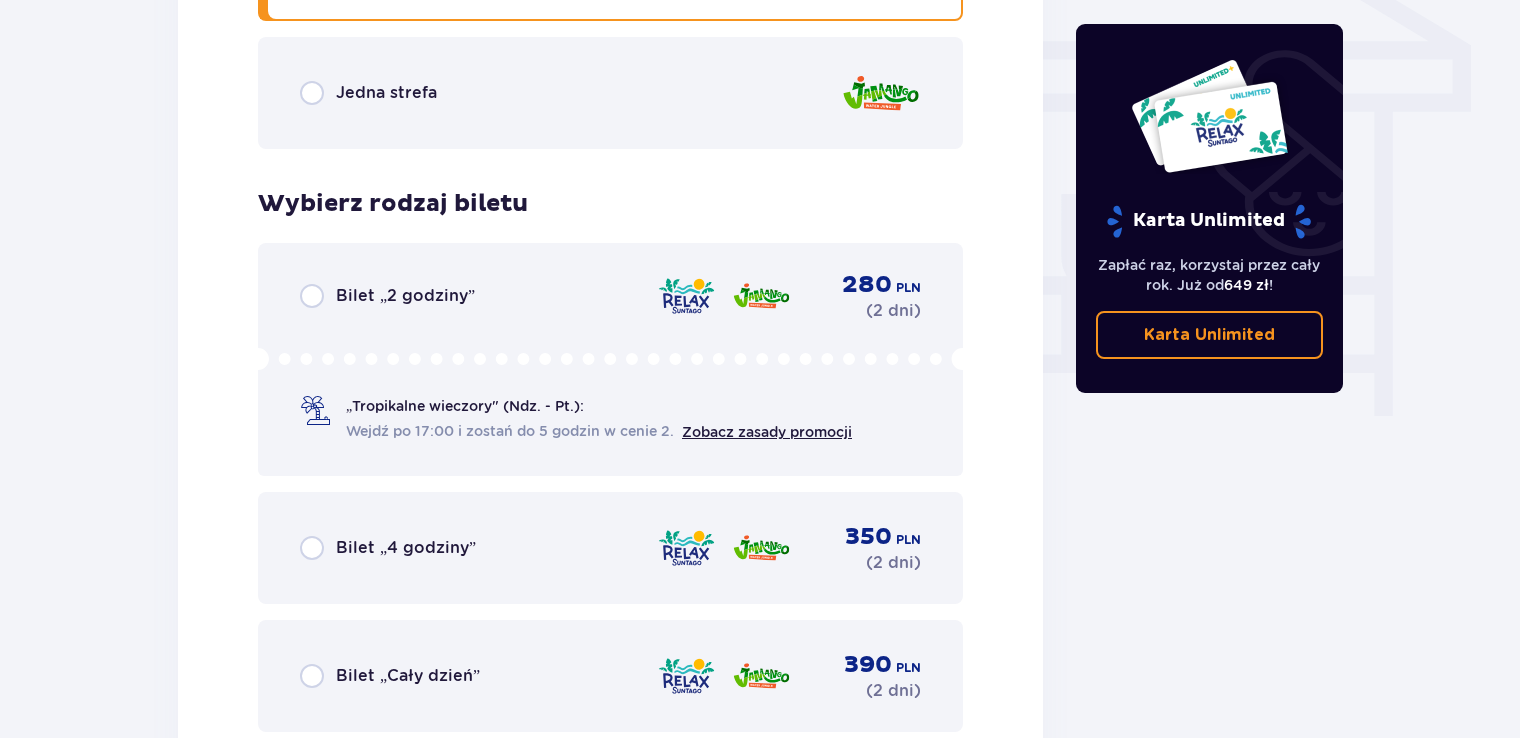 scroll, scrollTop: 1745, scrollLeft: 0, axis: vertical 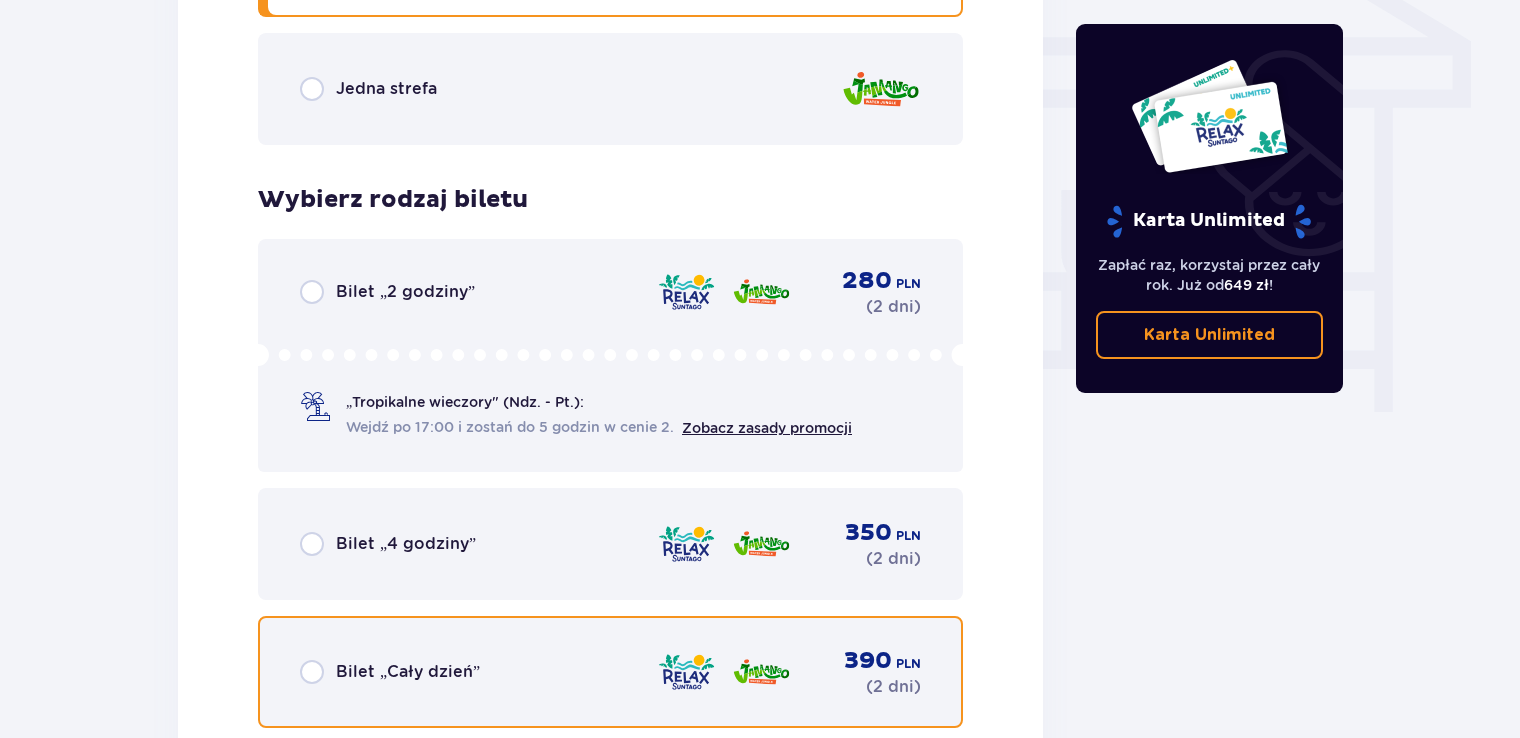 click at bounding box center [312, 672] 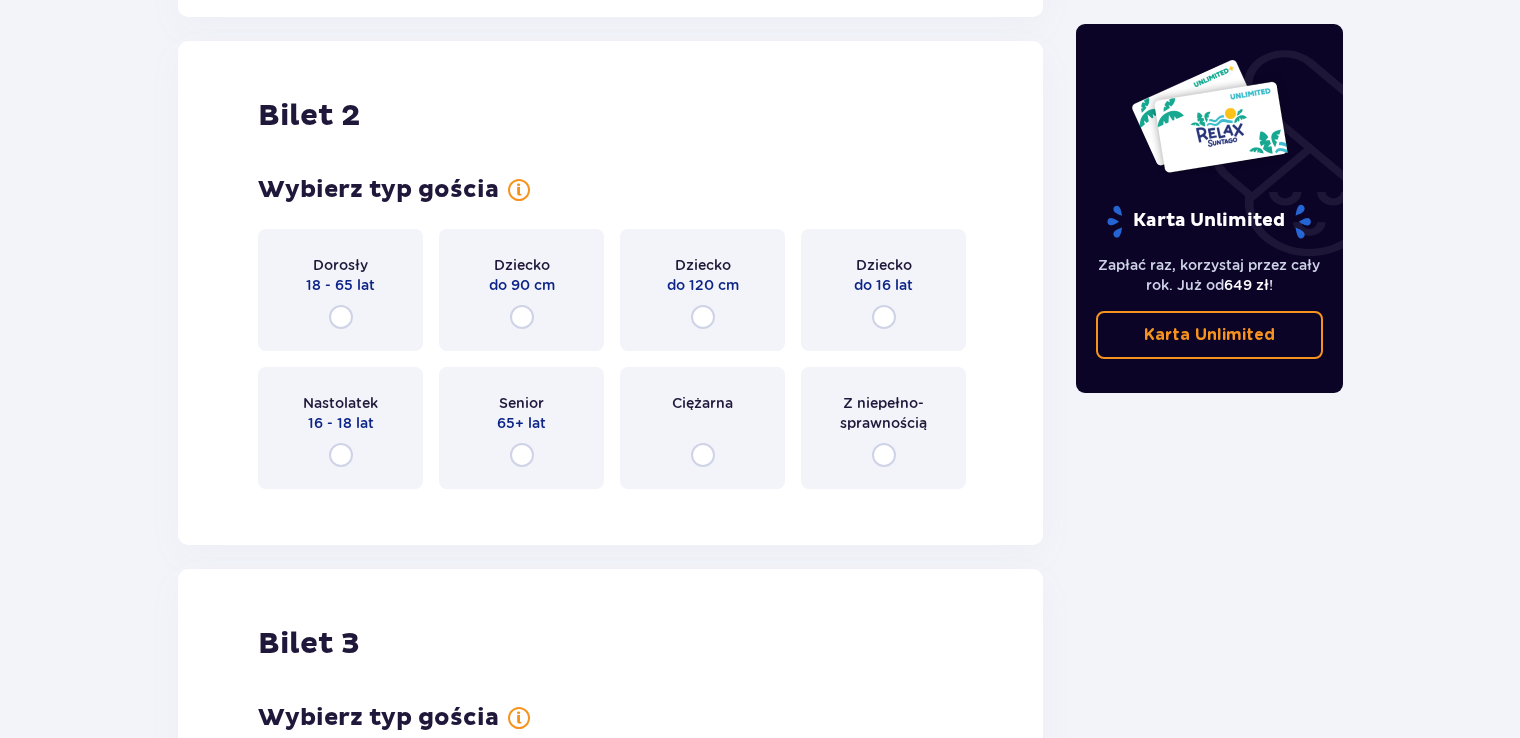 scroll, scrollTop: 2527, scrollLeft: 0, axis: vertical 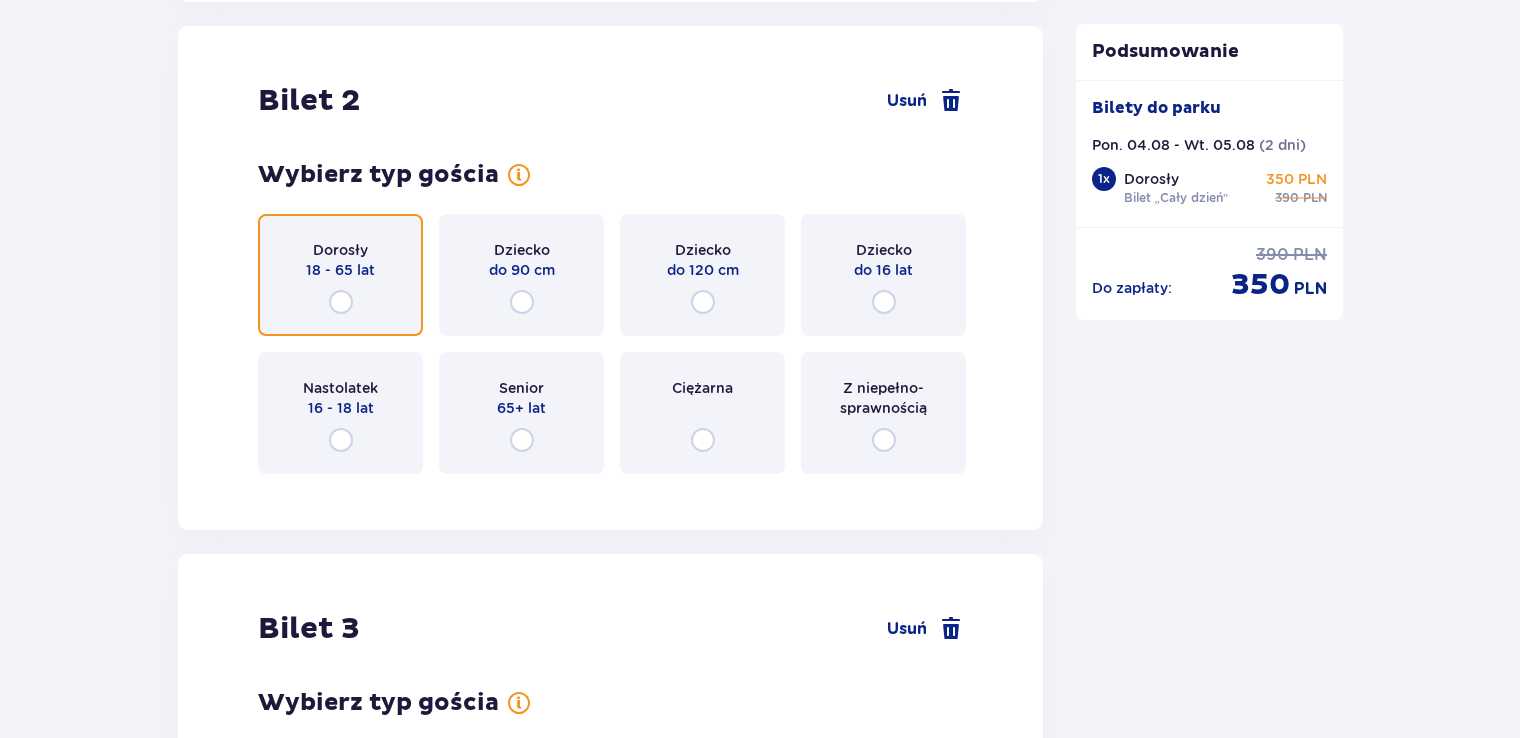 click at bounding box center [341, 302] 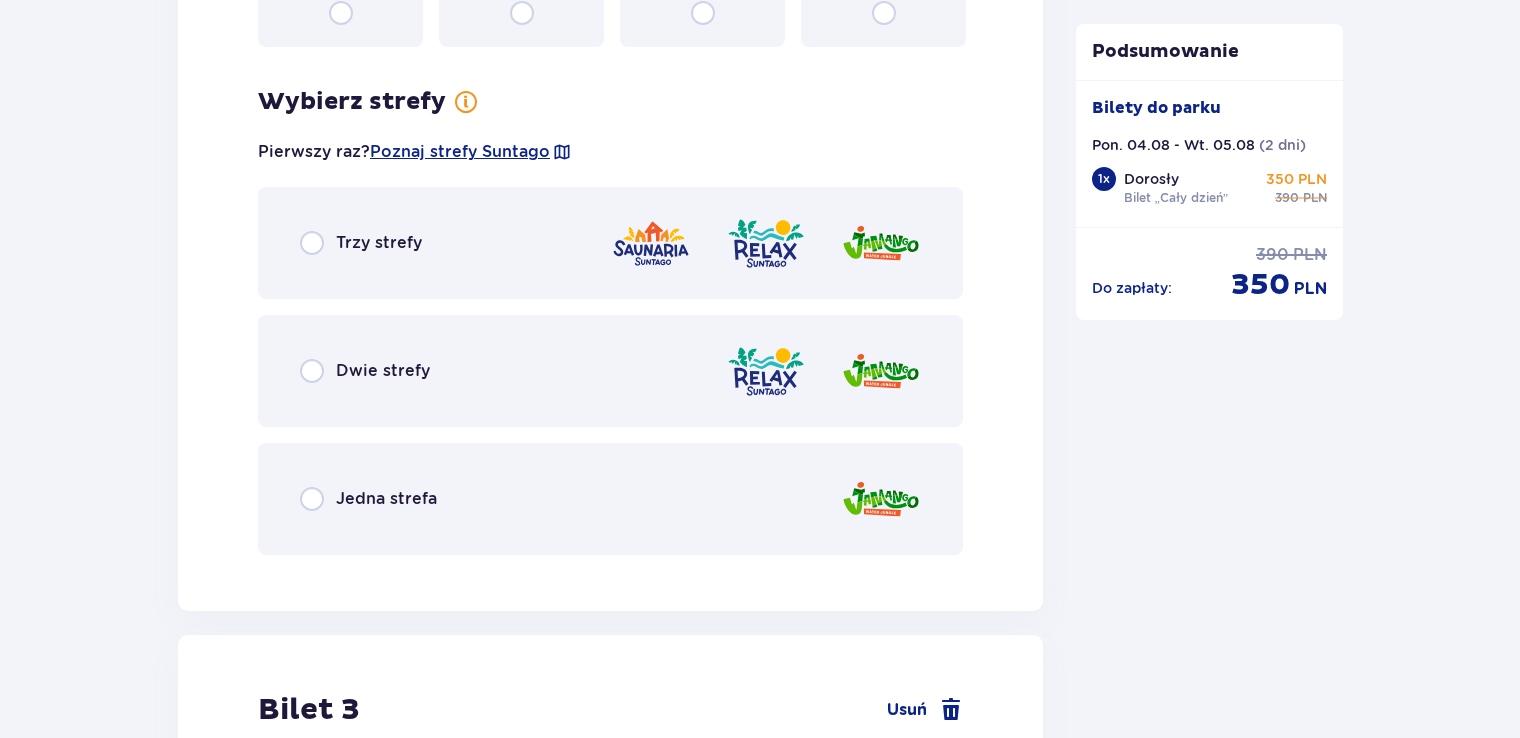 scroll, scrollTop: 3015, scrollLeft: 0, axis: vertical 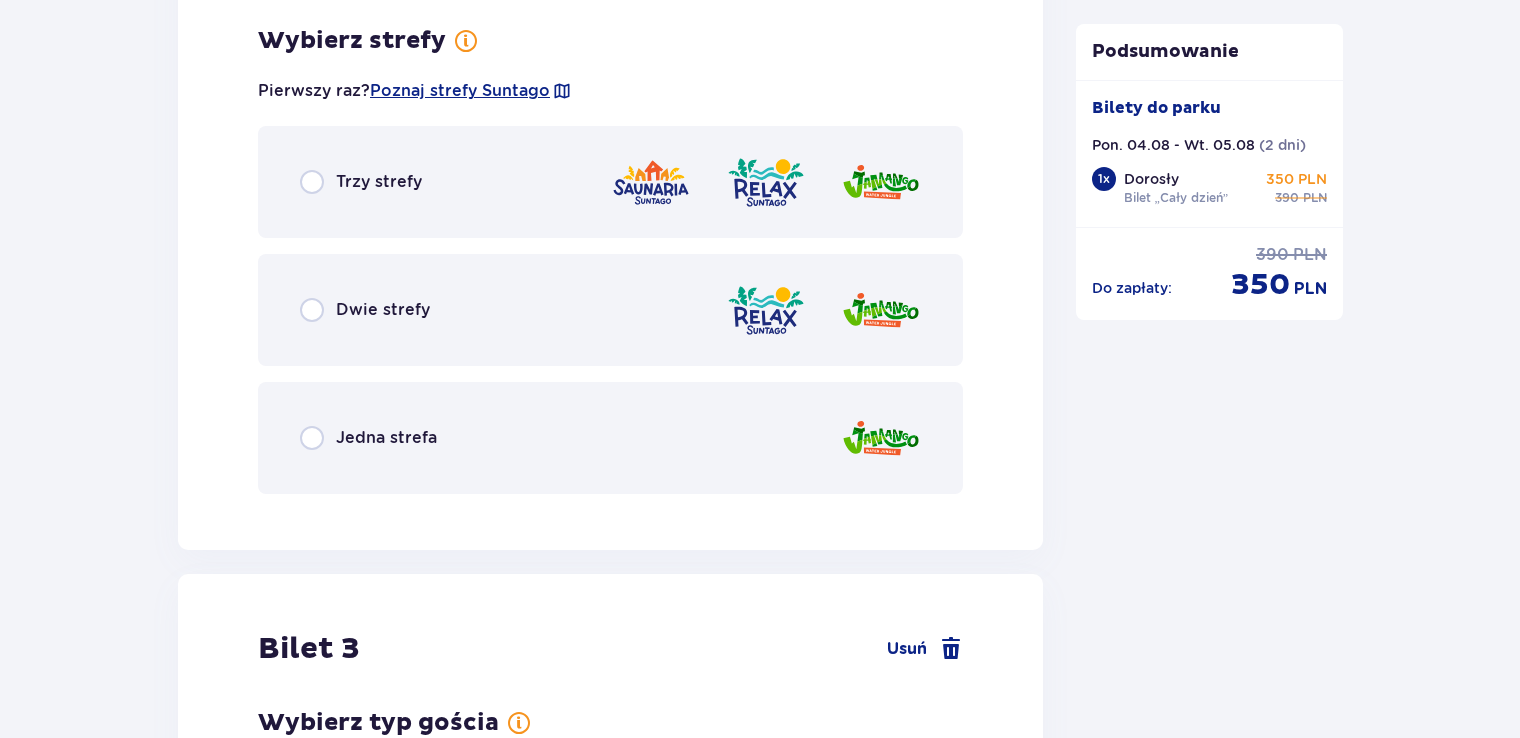 click on "Dwie strefy" at bounding box center [365, 310] 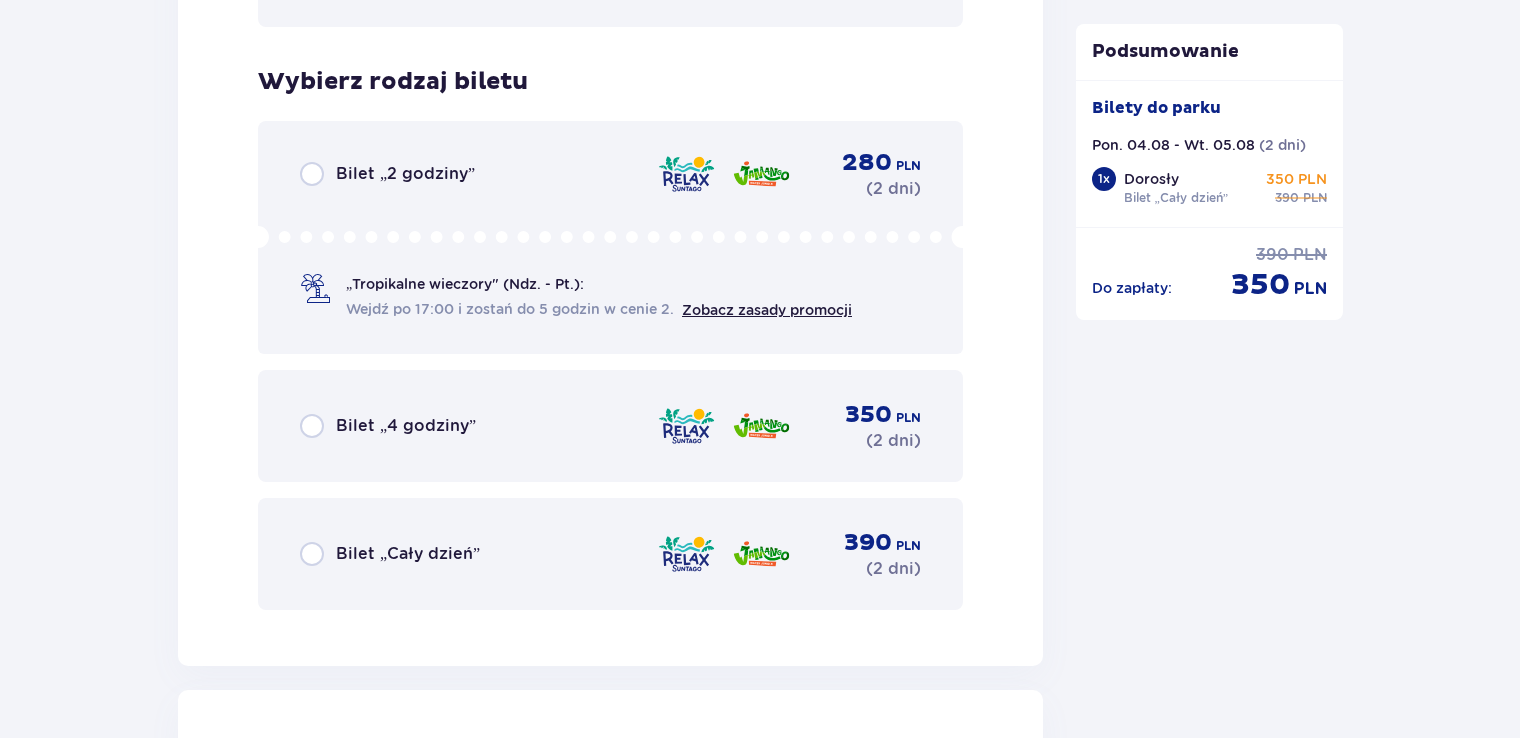 scroll, scrollTop: 3523, scrollLeft: 0, axis: vertical 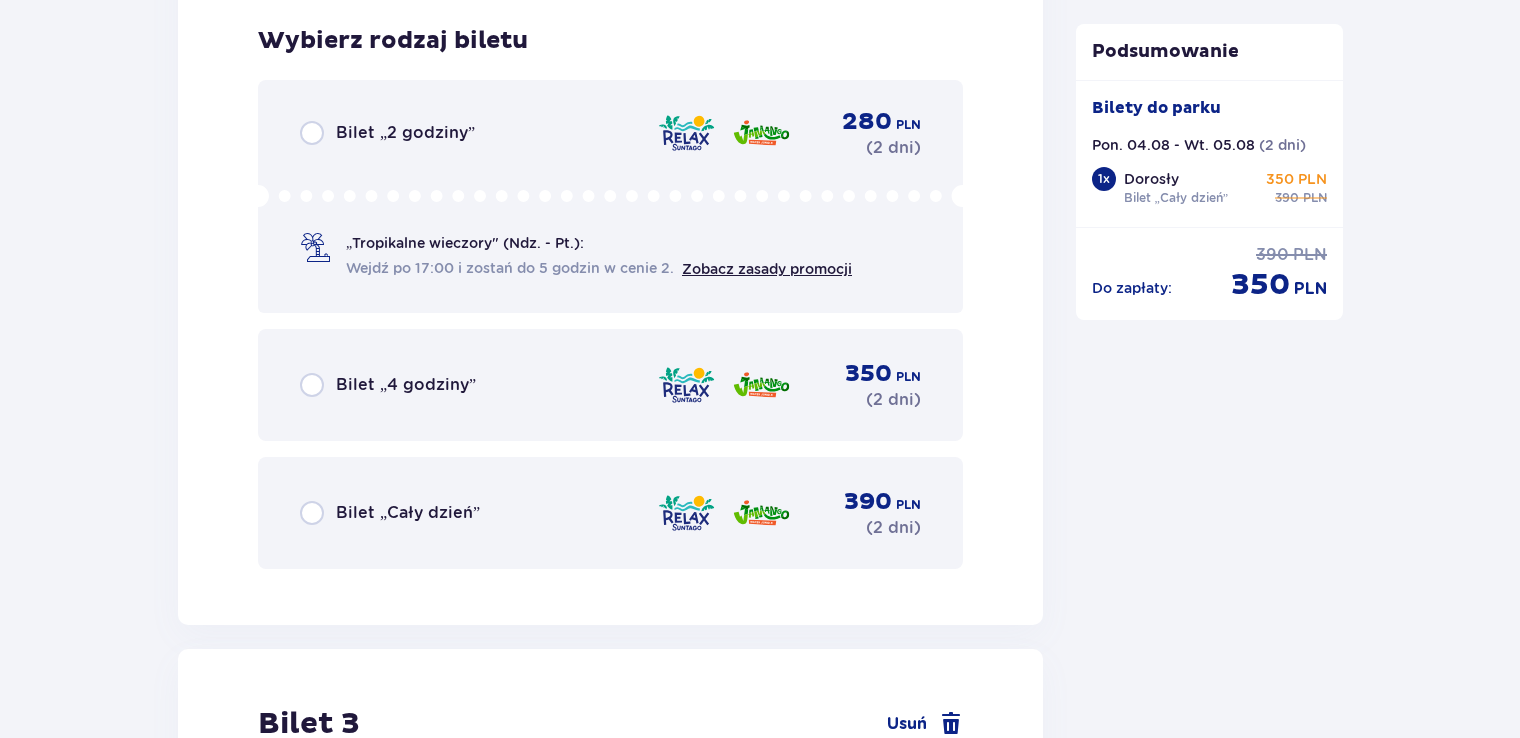 click on "Bilet „Cały dzień”" at bounding box center [408, 513] 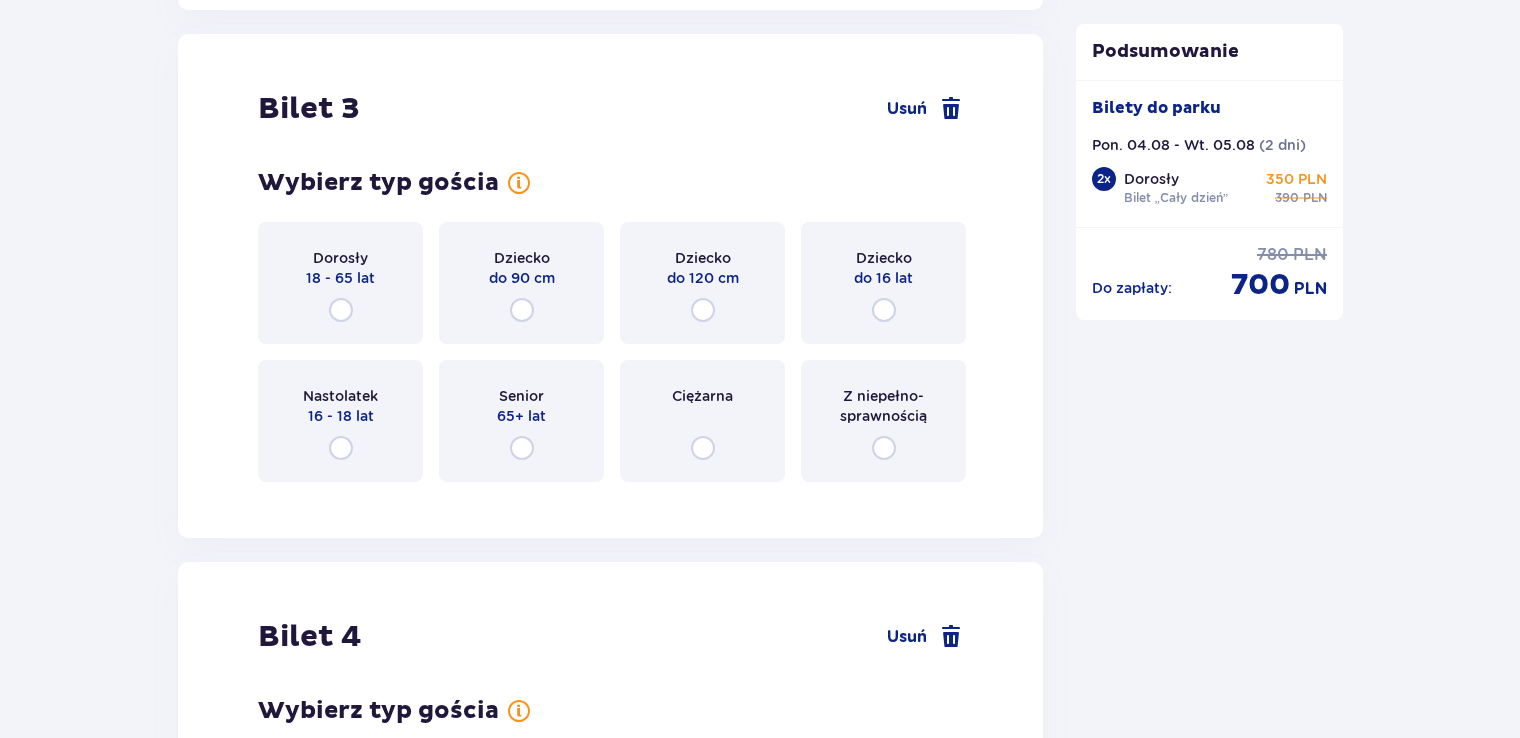 scroll, scrollTop: 4145, scrollLeft: 0, axis: vertical 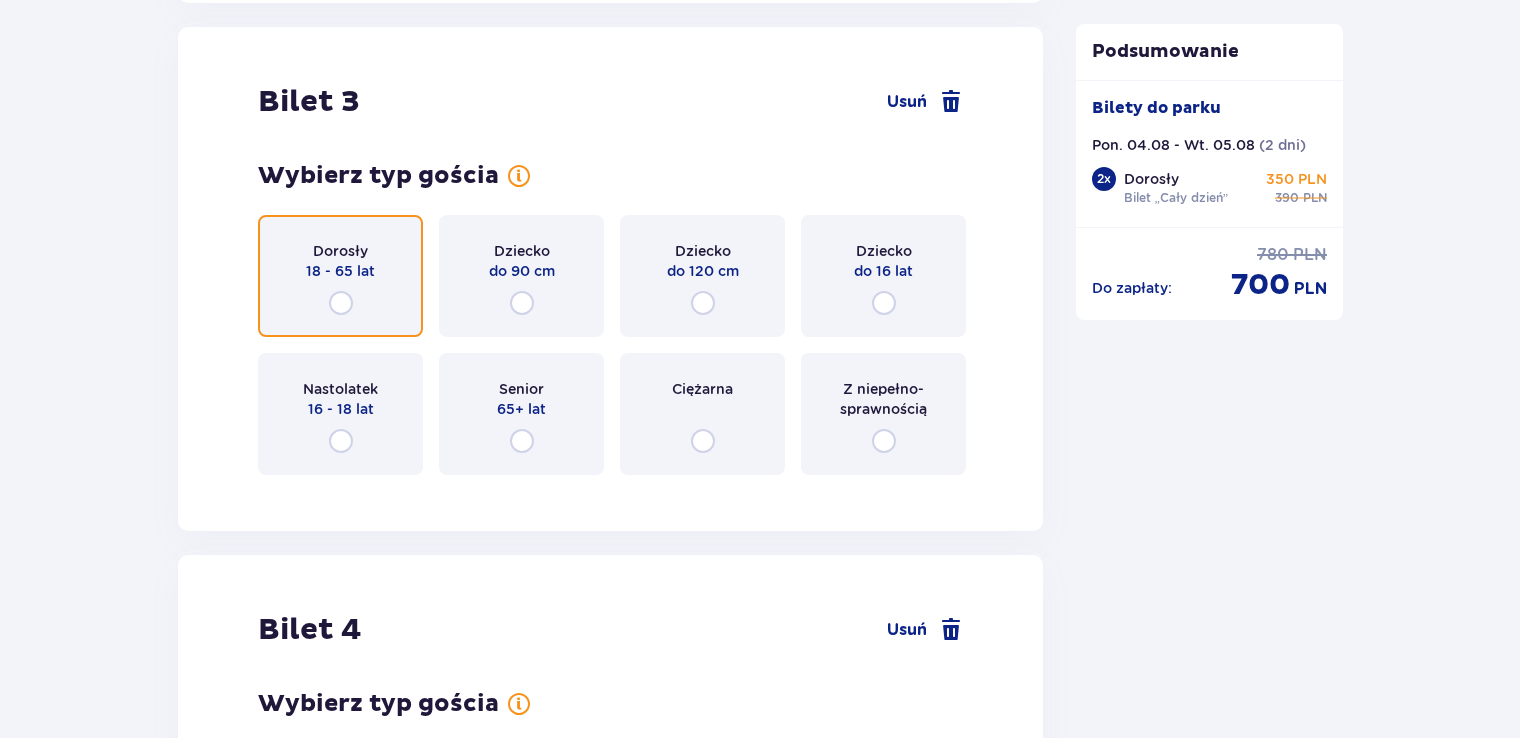 click at bounding box center [341, 303] 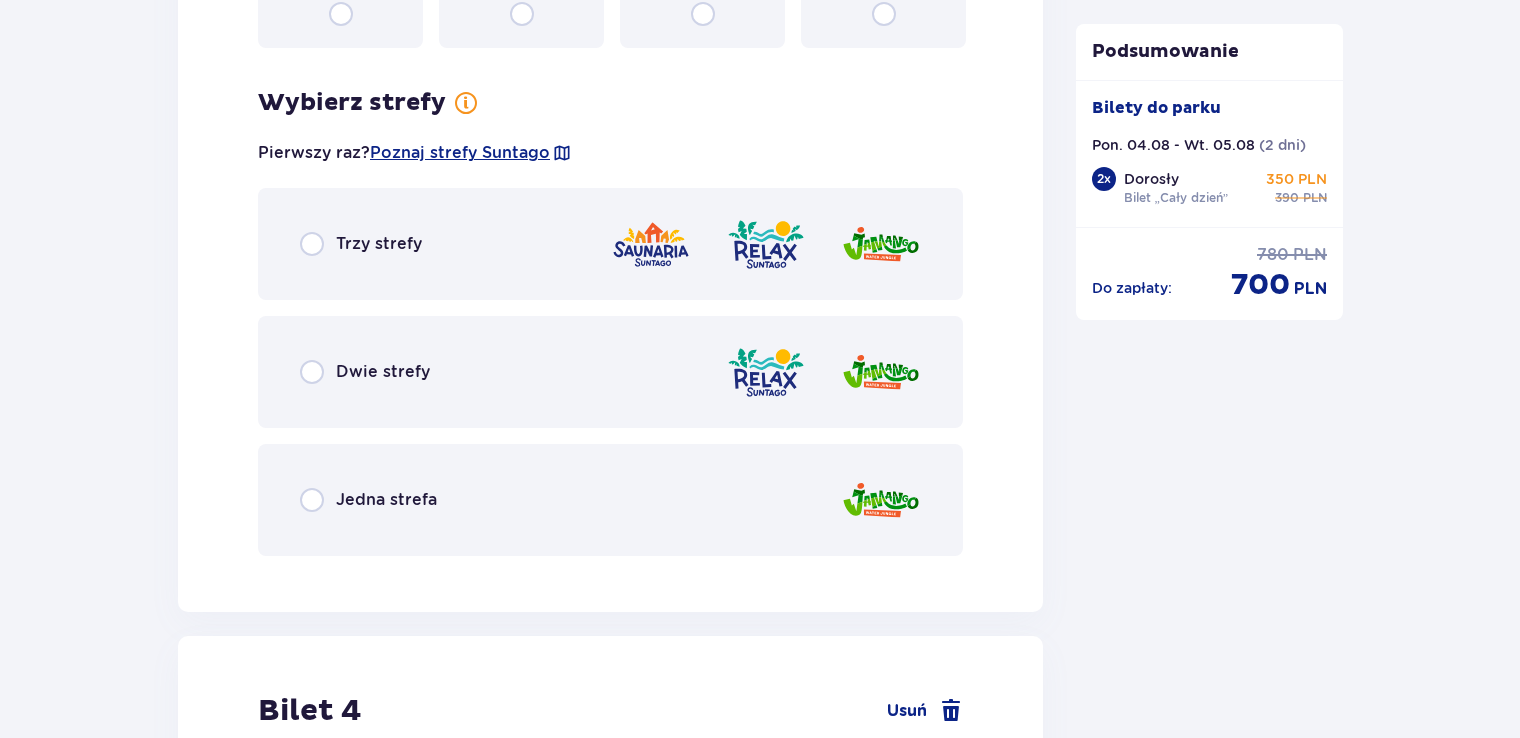 scroll, scrollTop: 4633, scrollLeft: 0, axis: vertical 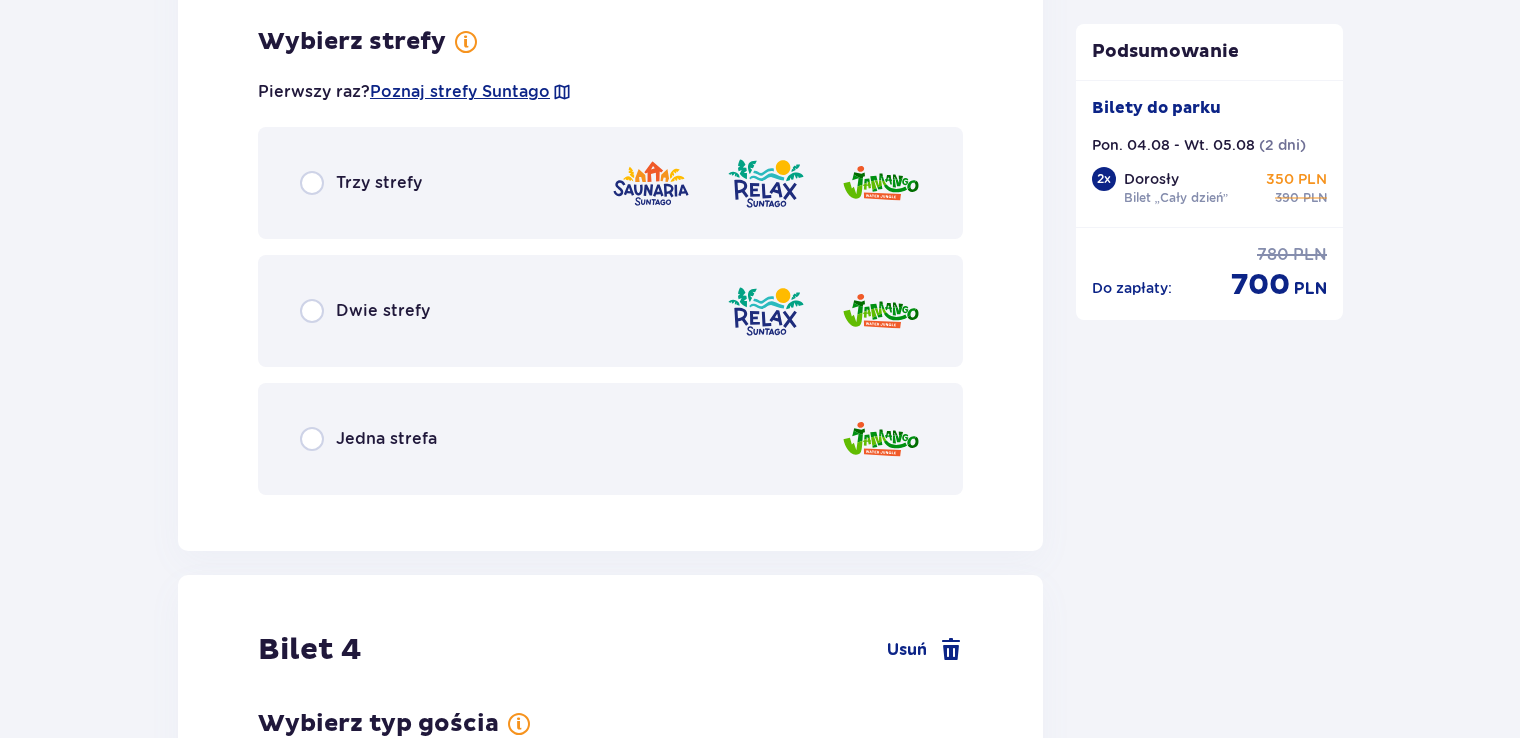 click on "Jedna strefa" at bounding box center [386, 439] 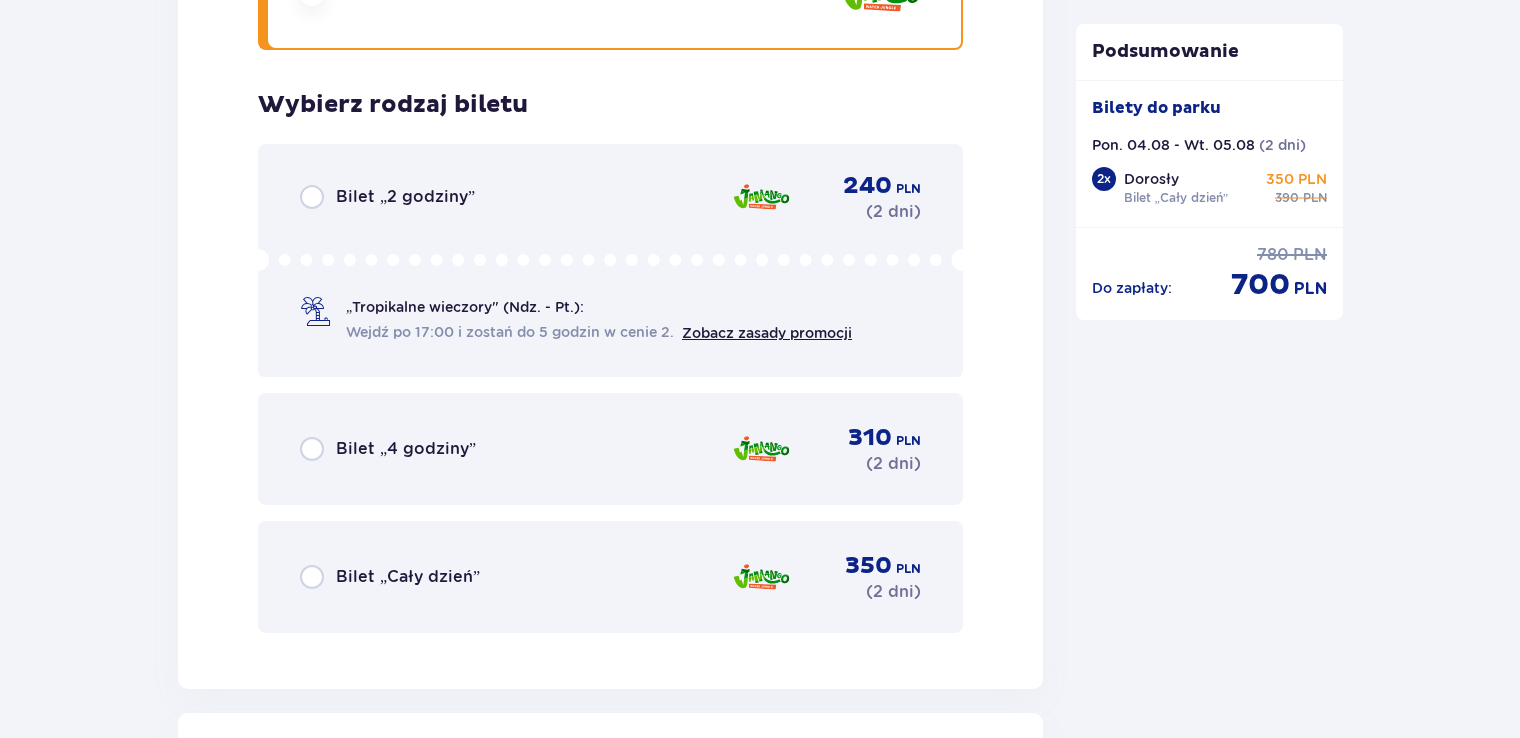 scroll, scrollTop: 5141, scrollLeft: 0, axis: vertical 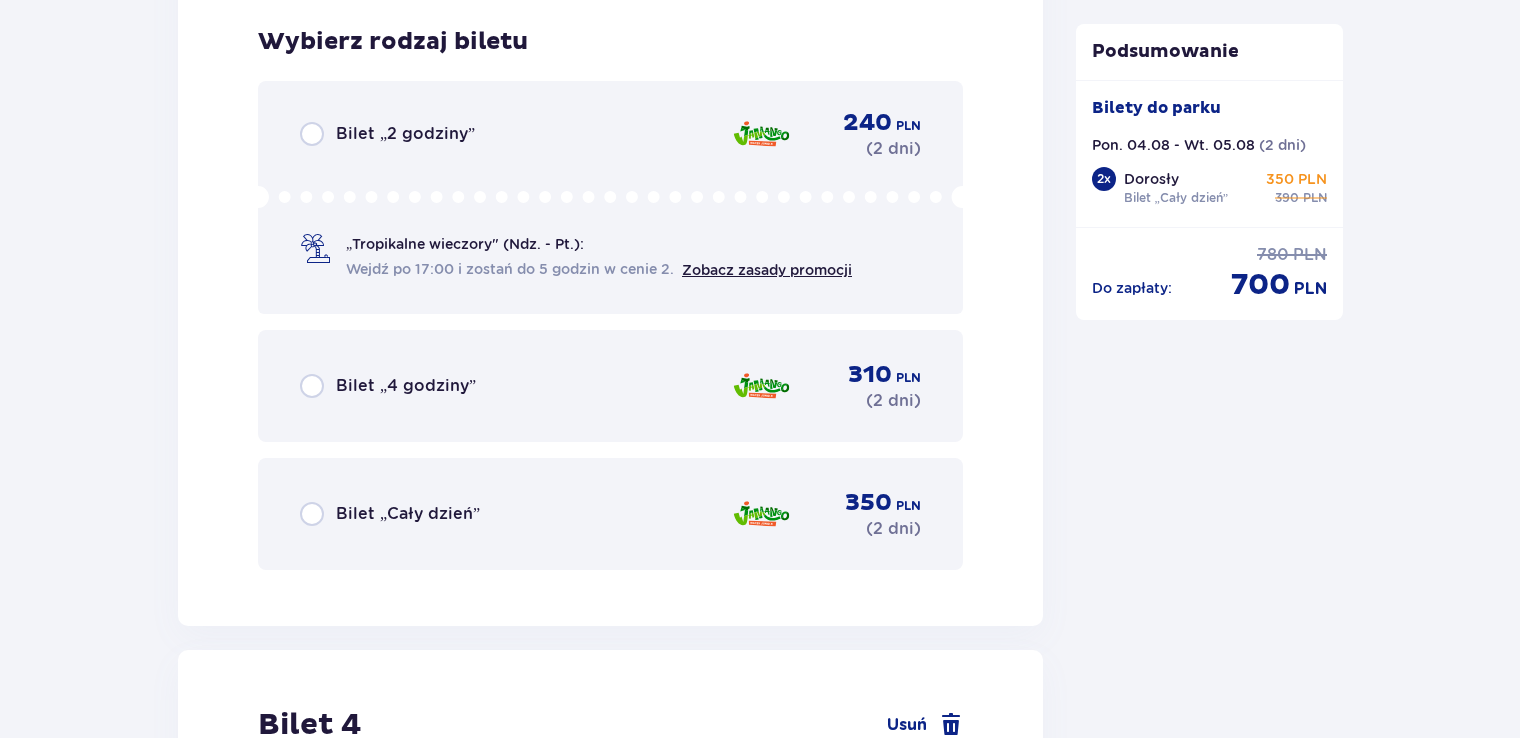 click on "Bilet „Cały dzień”" at bounding box center [408, 514] 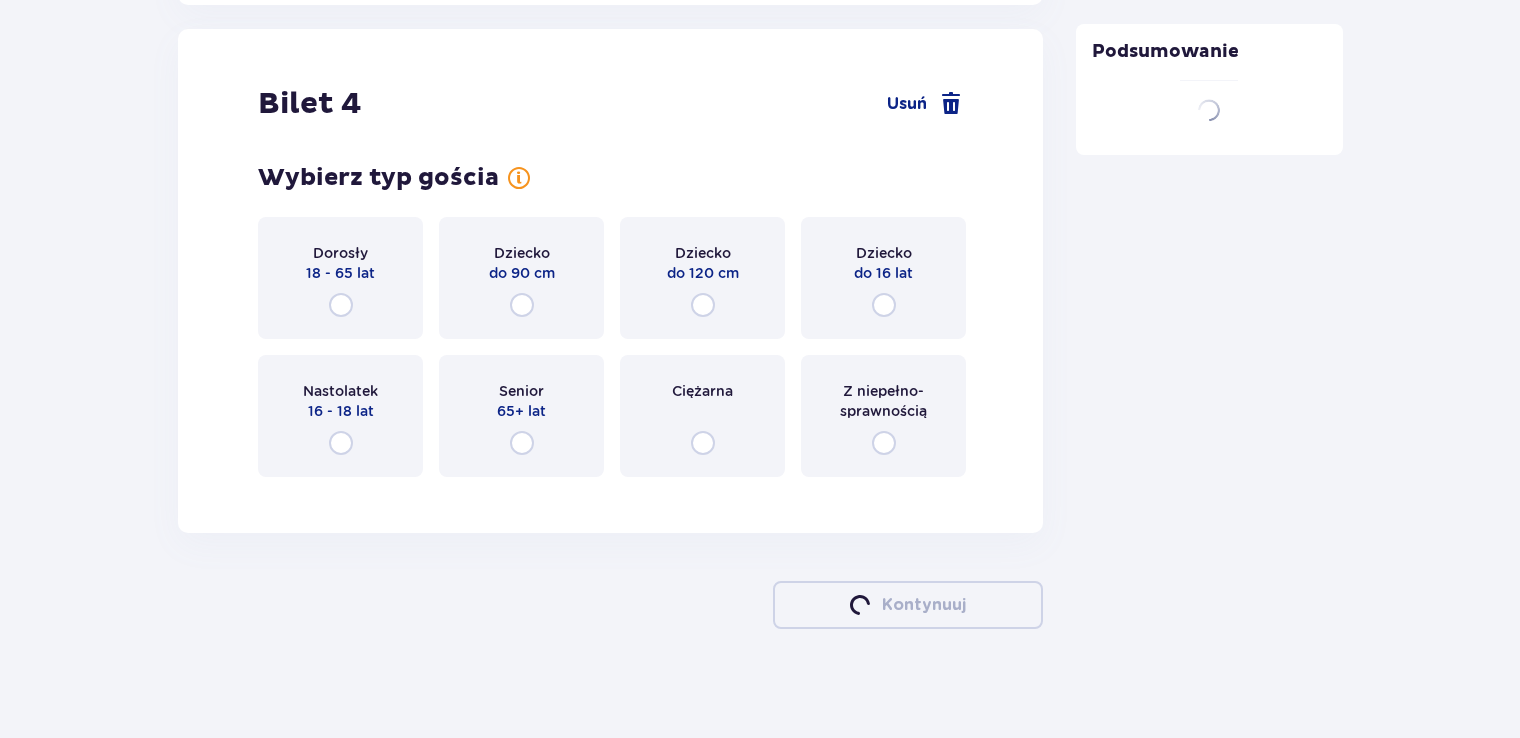 scroll, scrollTop: 5764, scrollLeft: 0, axis: vertical 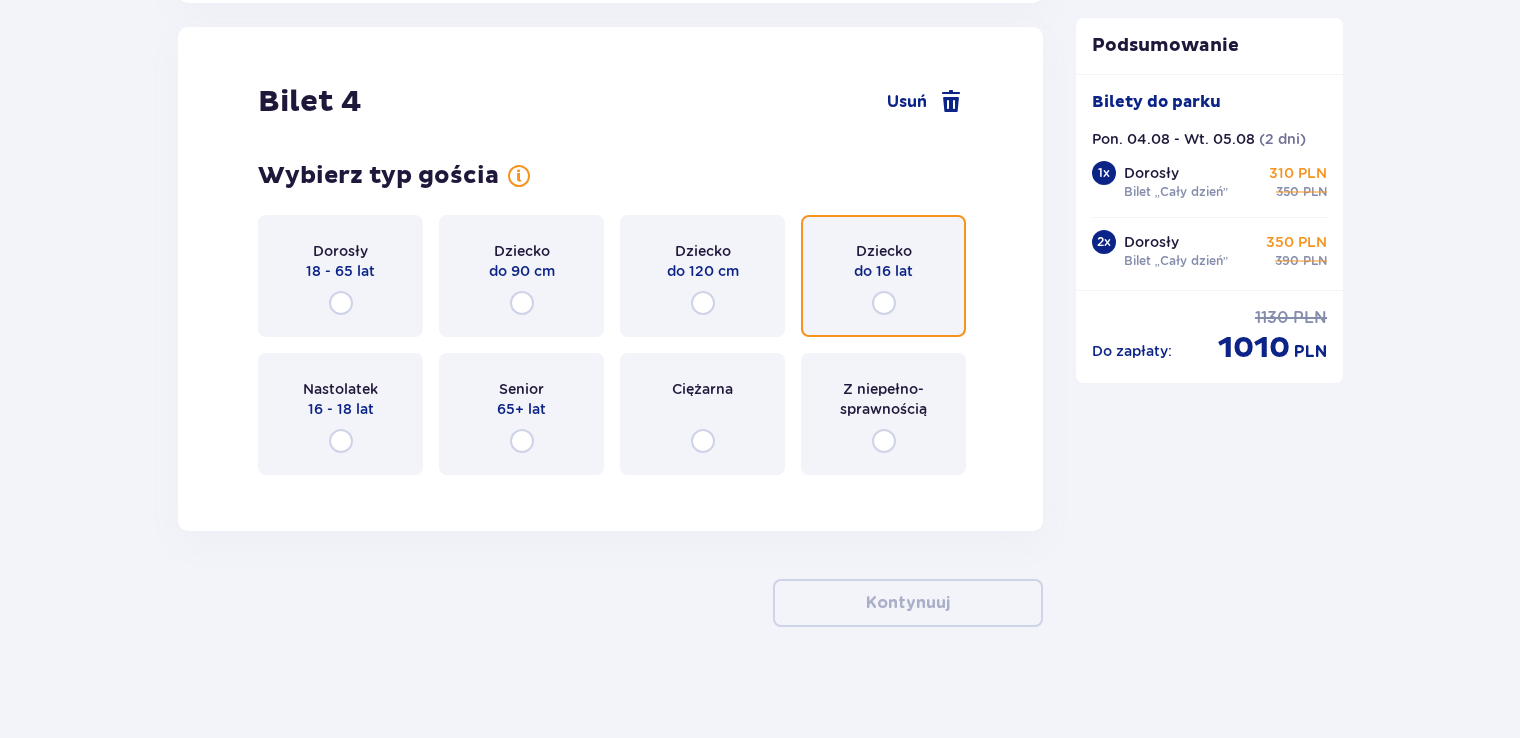 click at bounding box center (884, 303) 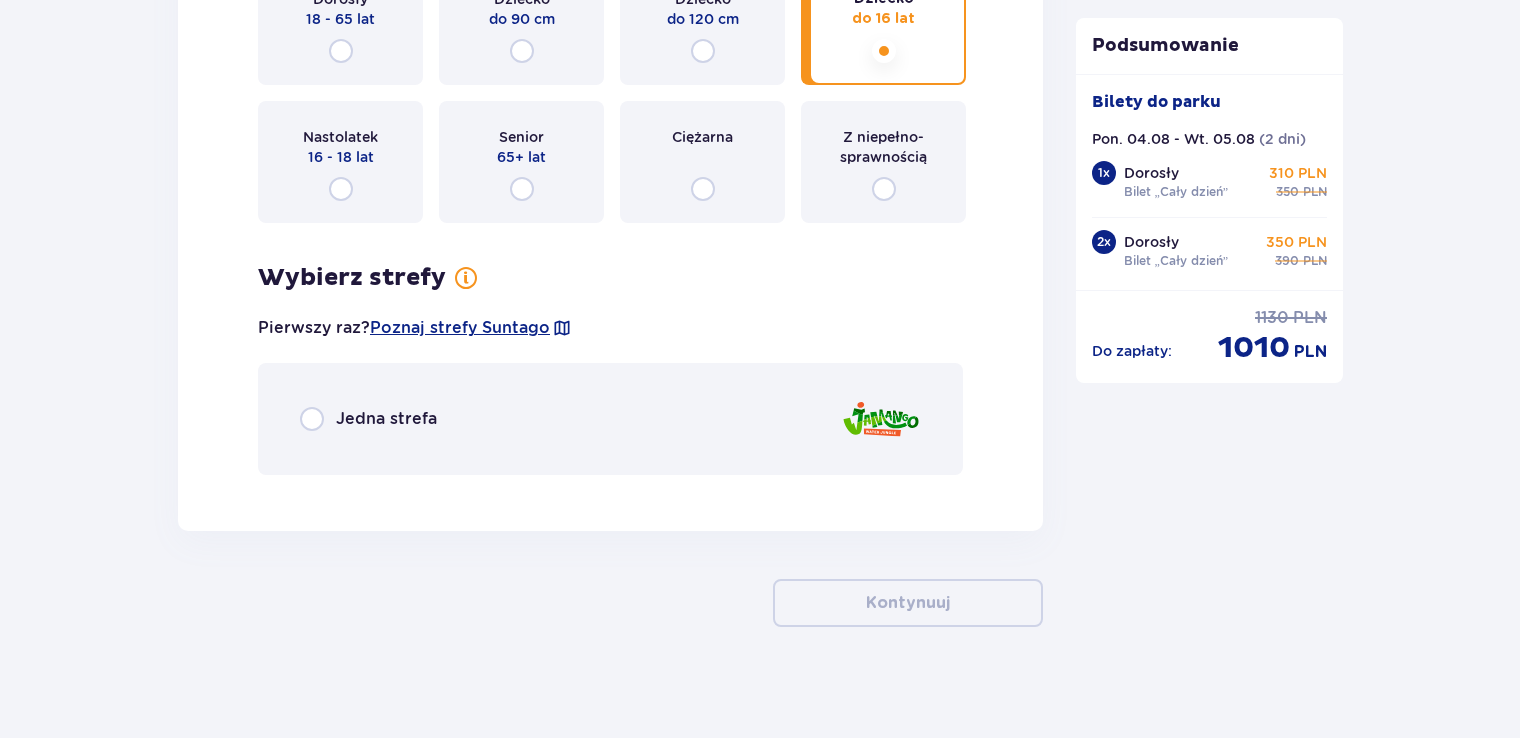 scroll, scrollTop: 6021, scrollLeft: 0, axis: vertical 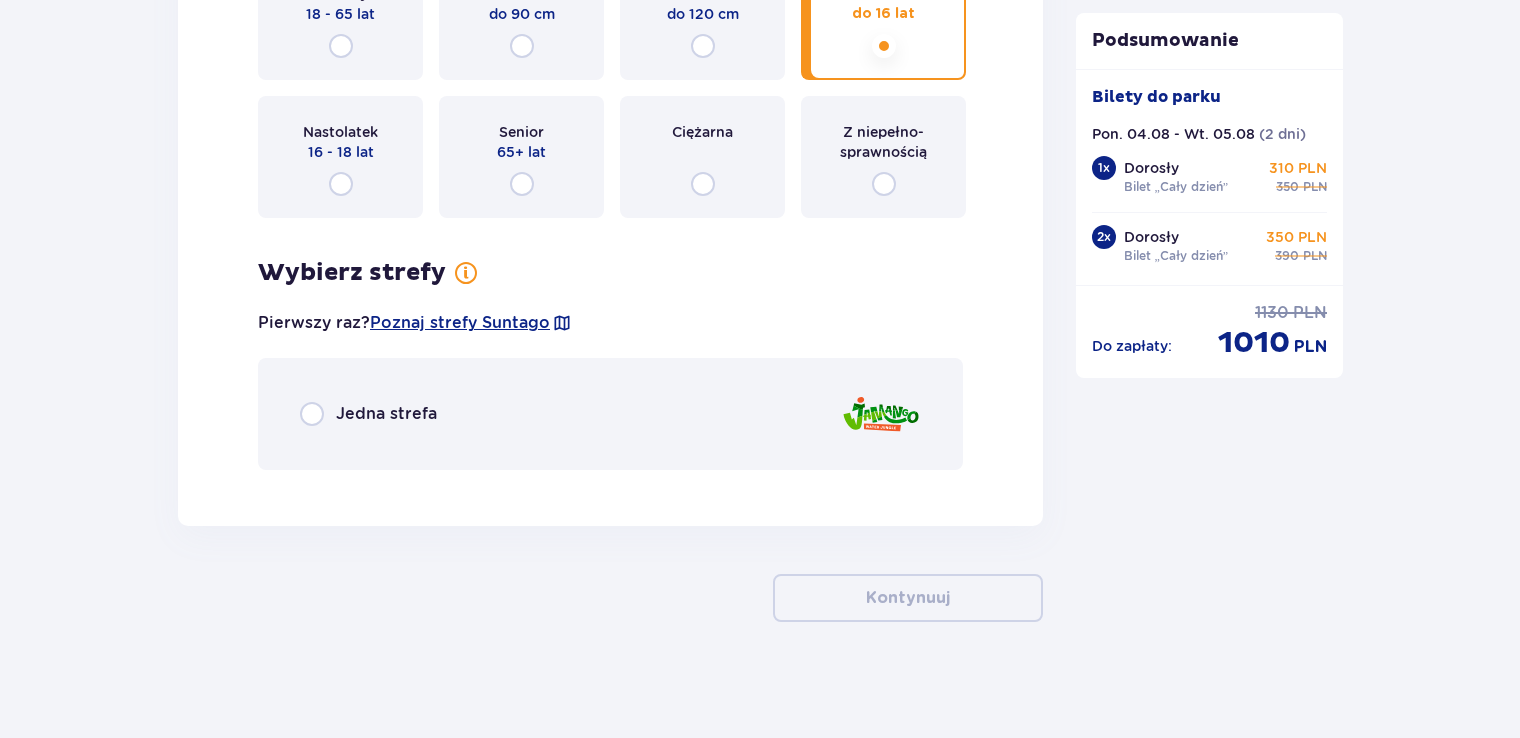 click on "Jedna strefa" at bounding box center (610, 414) 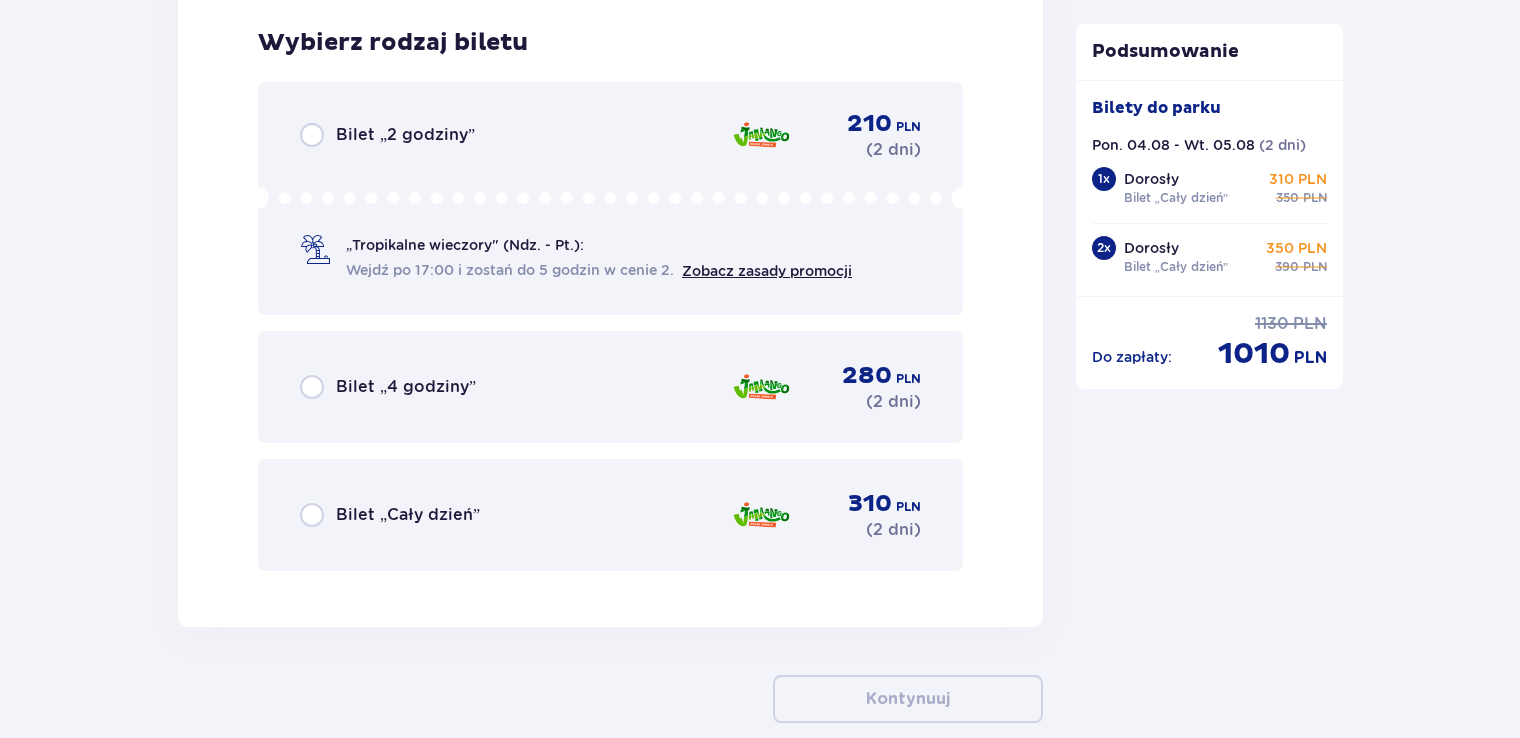 scroll, scrollTop: 6504, scrollLeft: 0, axis: vertical 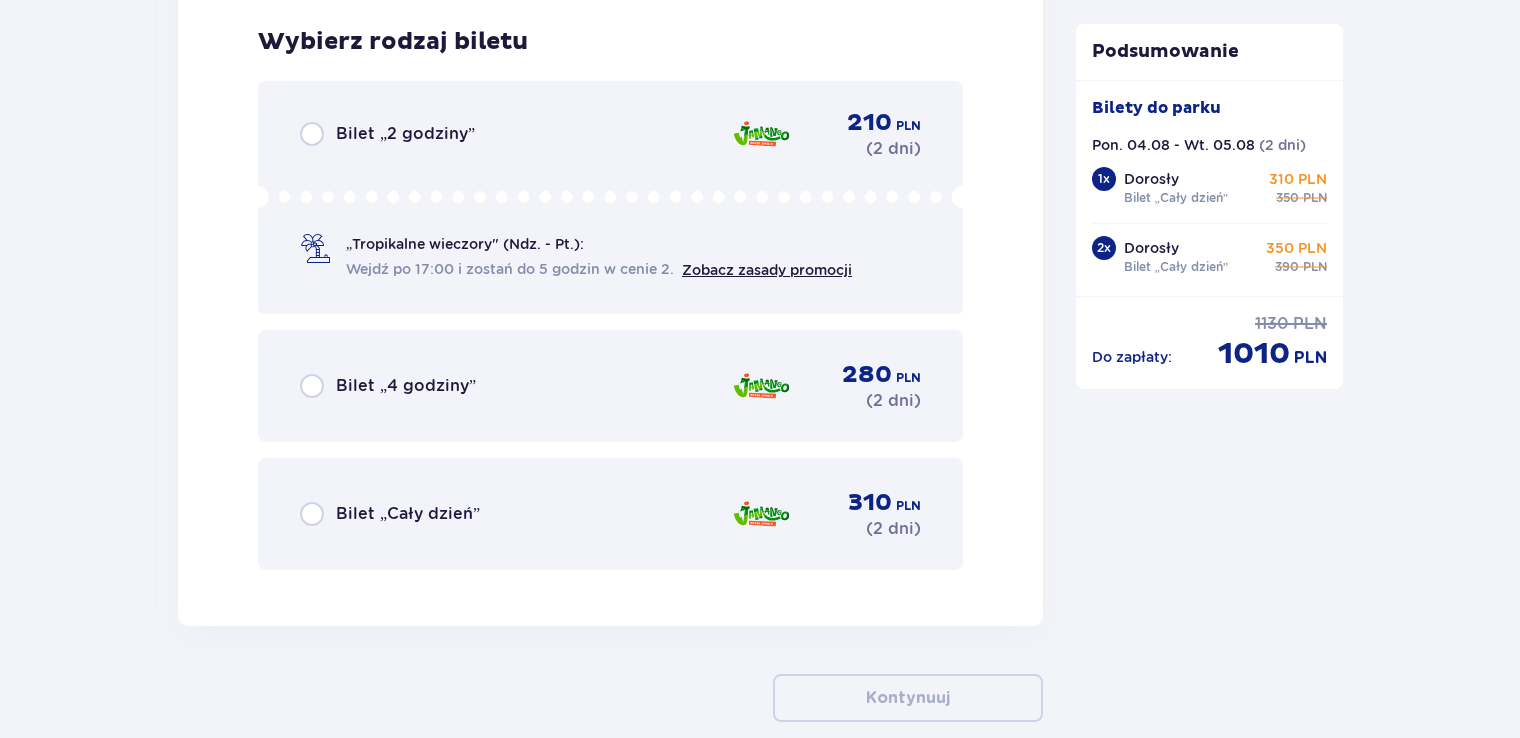 click on "Bilet „Cały dzień”" at bounding box center (390, 514) 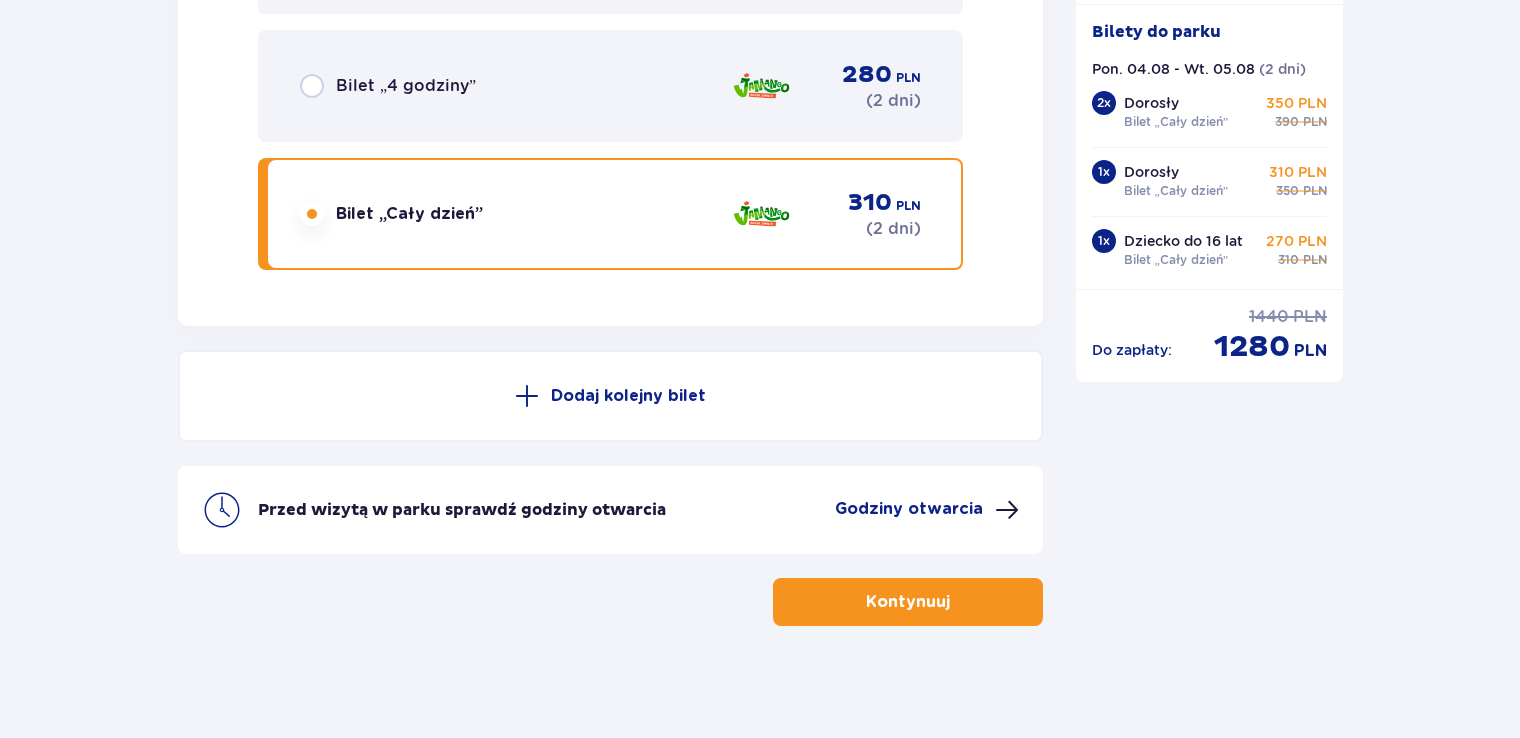 scroll, scrollTop: 6807, scrollLeft: 0, axis: vertical 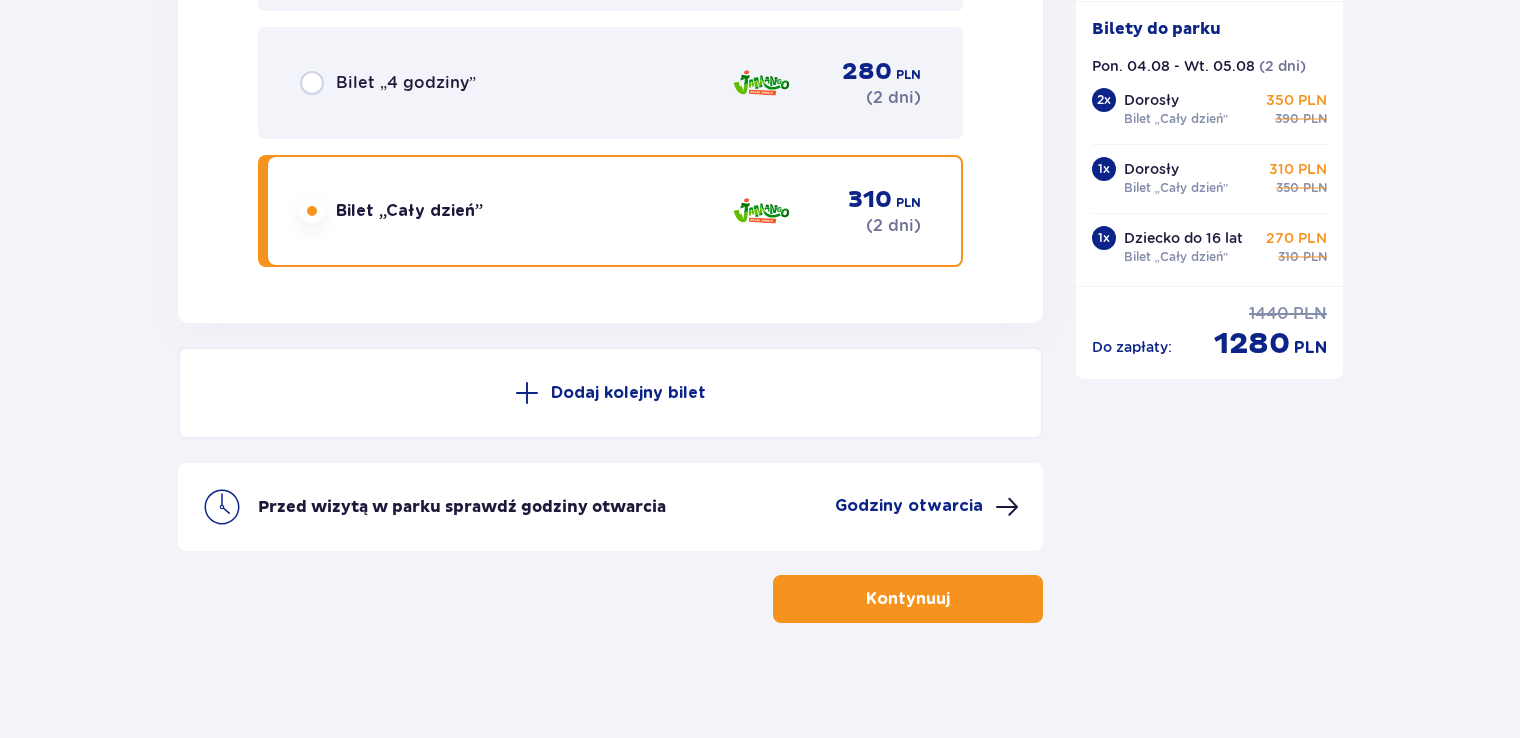 click on "Kontynuuj" at bounding box center (908, 599) 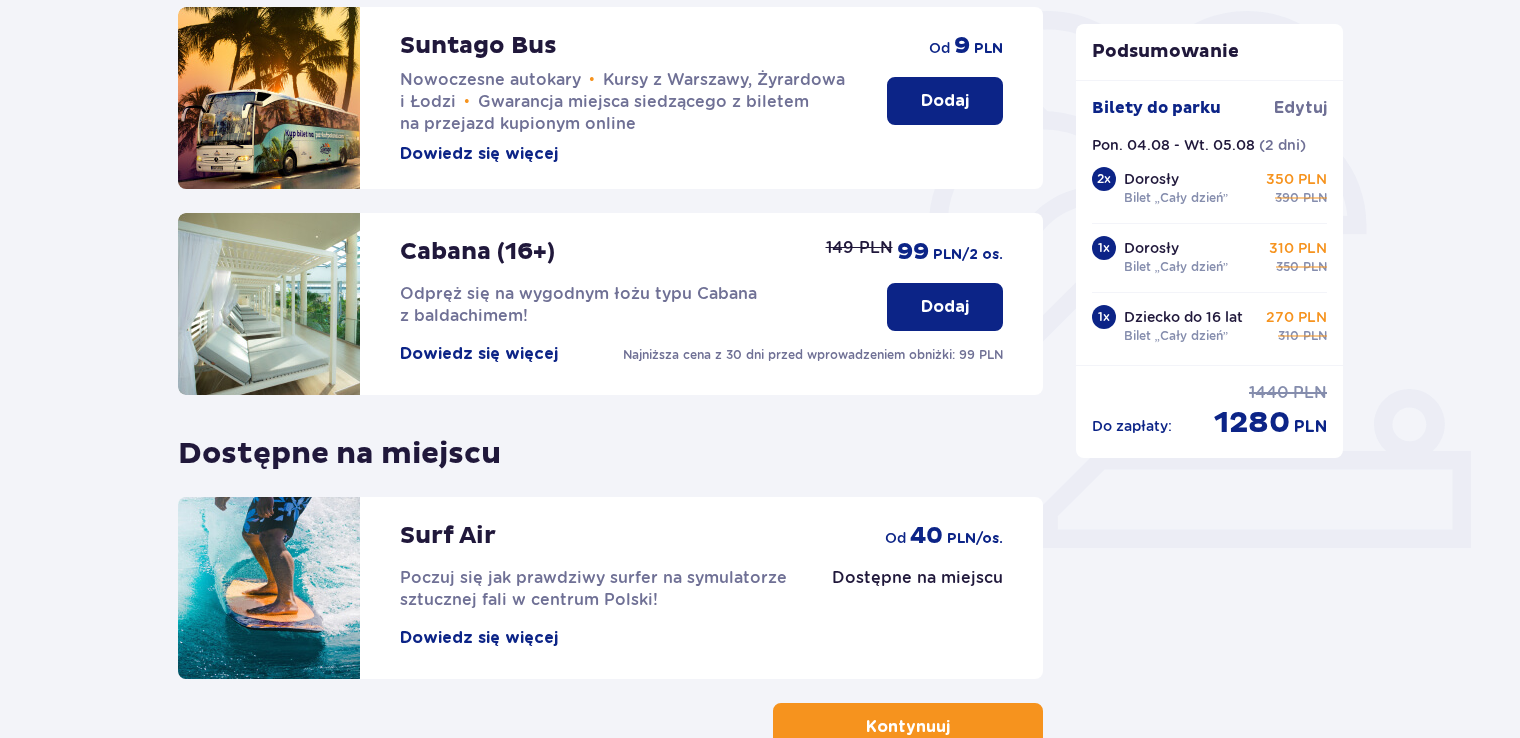 scroll, scrollTop: 617, scrollLeft: 0, axis: vertical 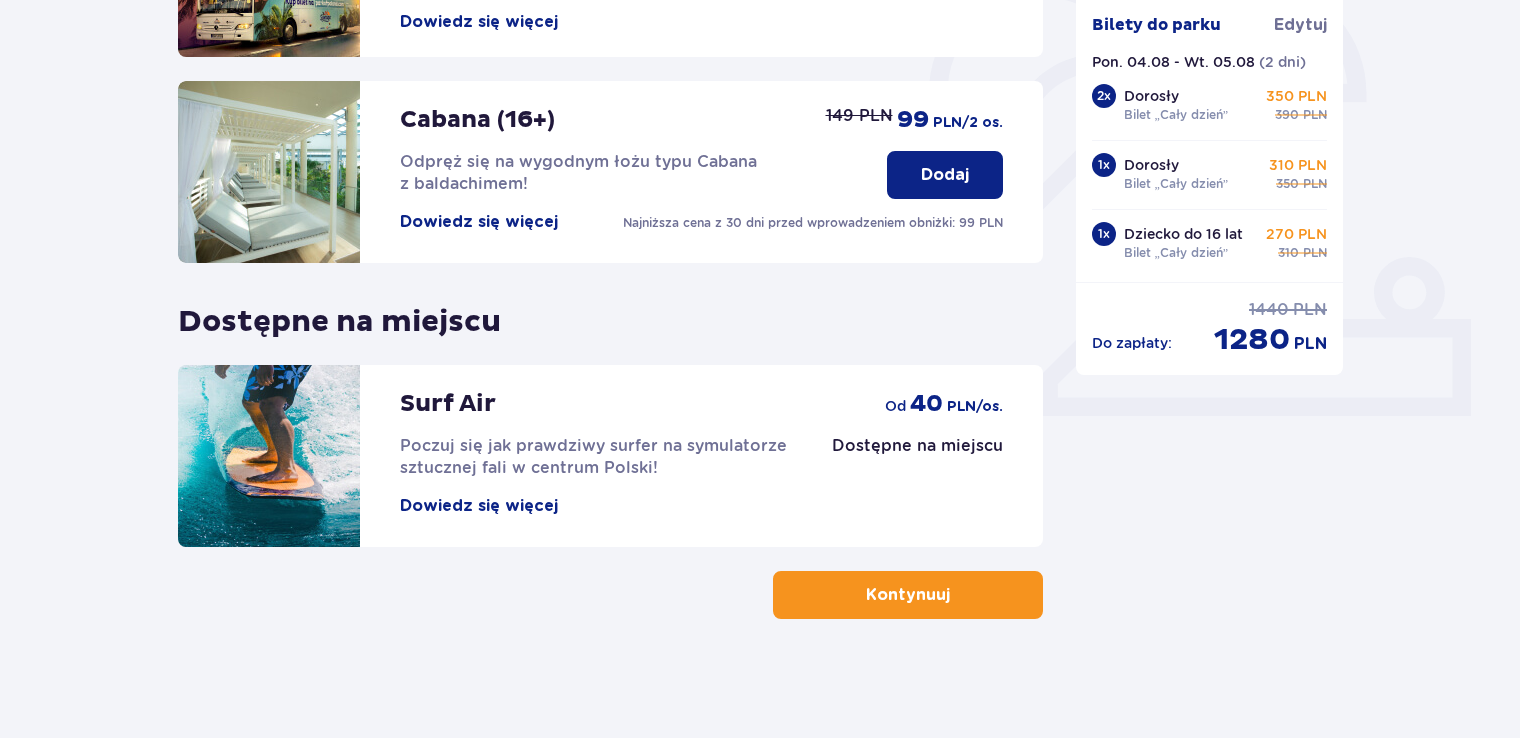 click on "Kontynuuj" at bounding box center [908, 595] 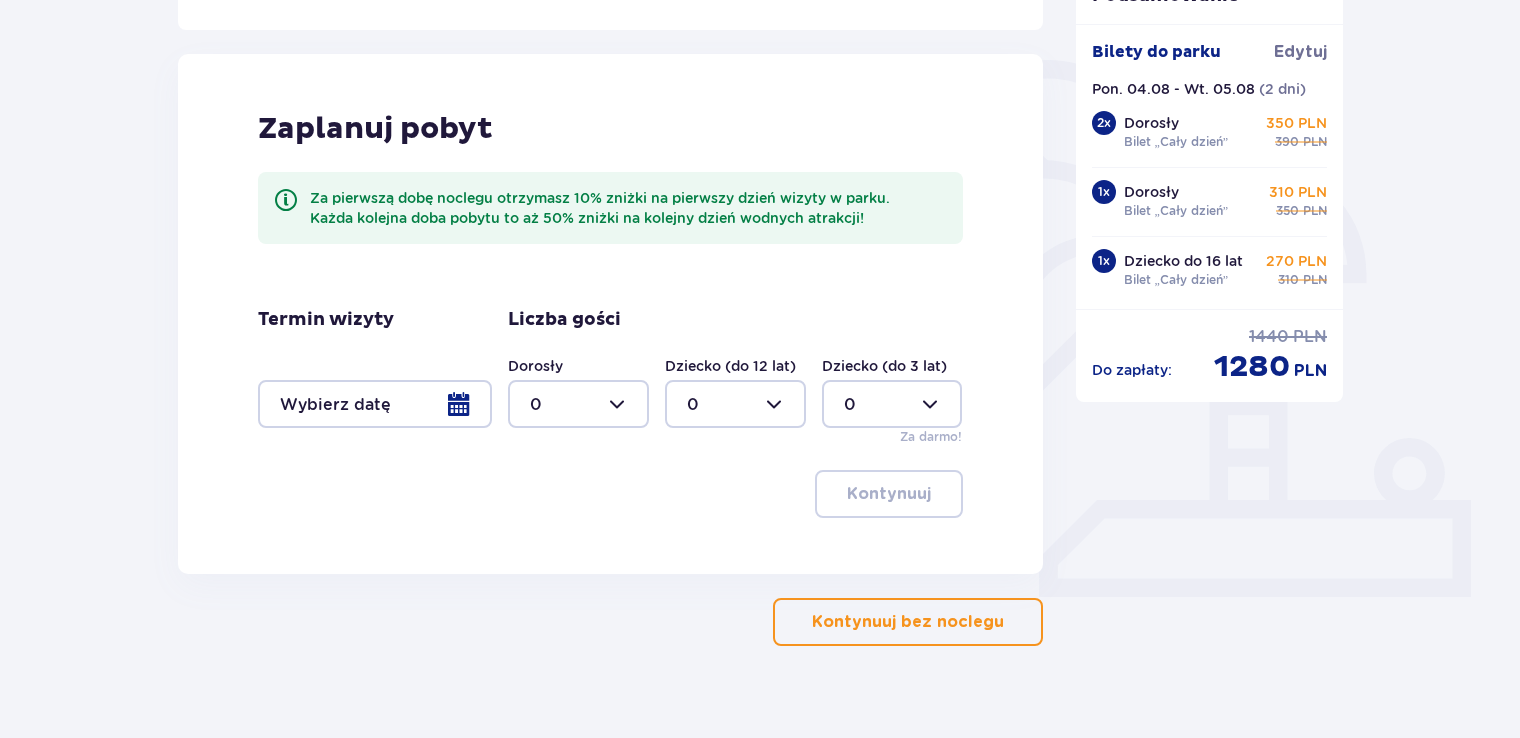 scroll, scrollTop: 440, scrollLeft: 0, axis: vertical 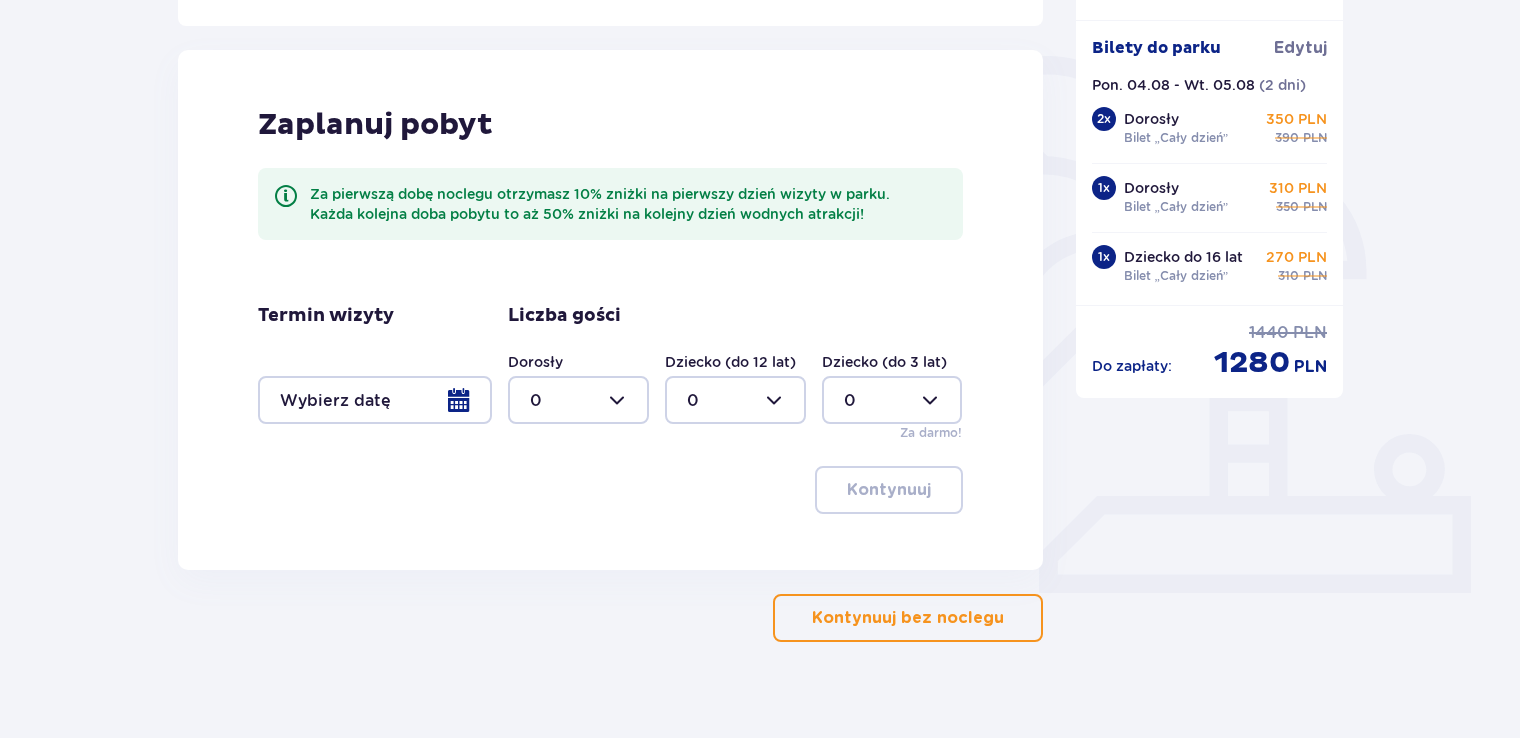 click at bounding box center (375, 400) 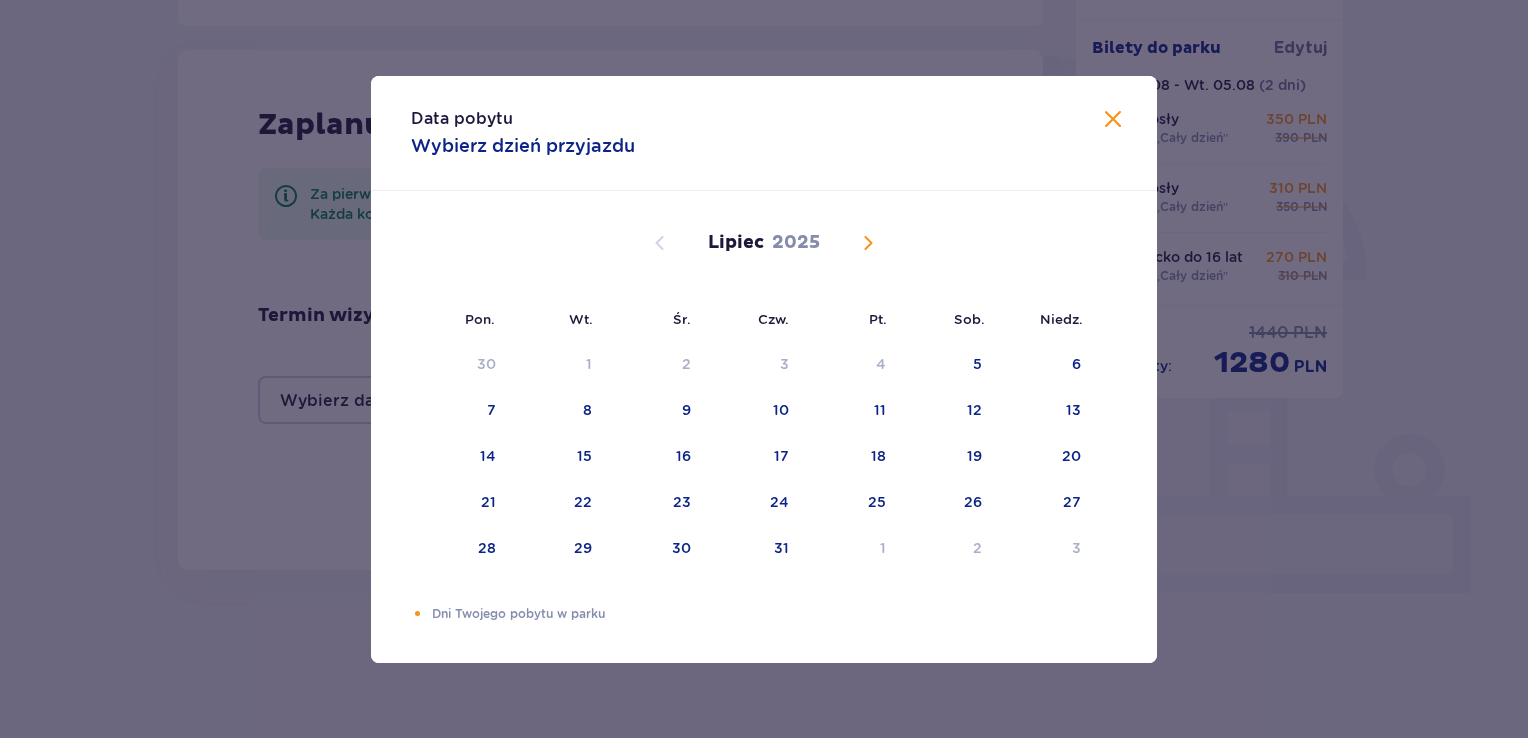 click at bounding box center (868, 243) 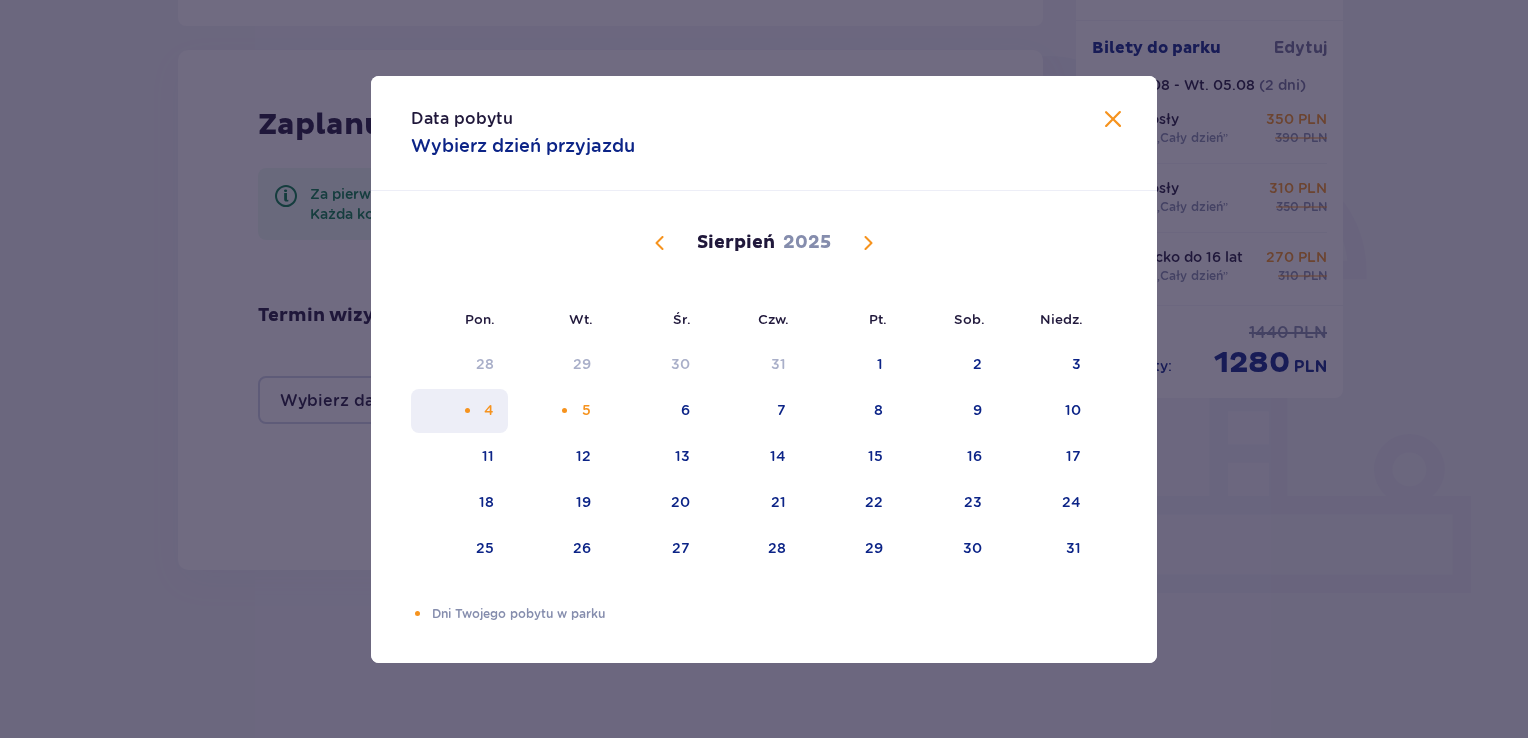 click on "4" at bounding box center [489, 410] 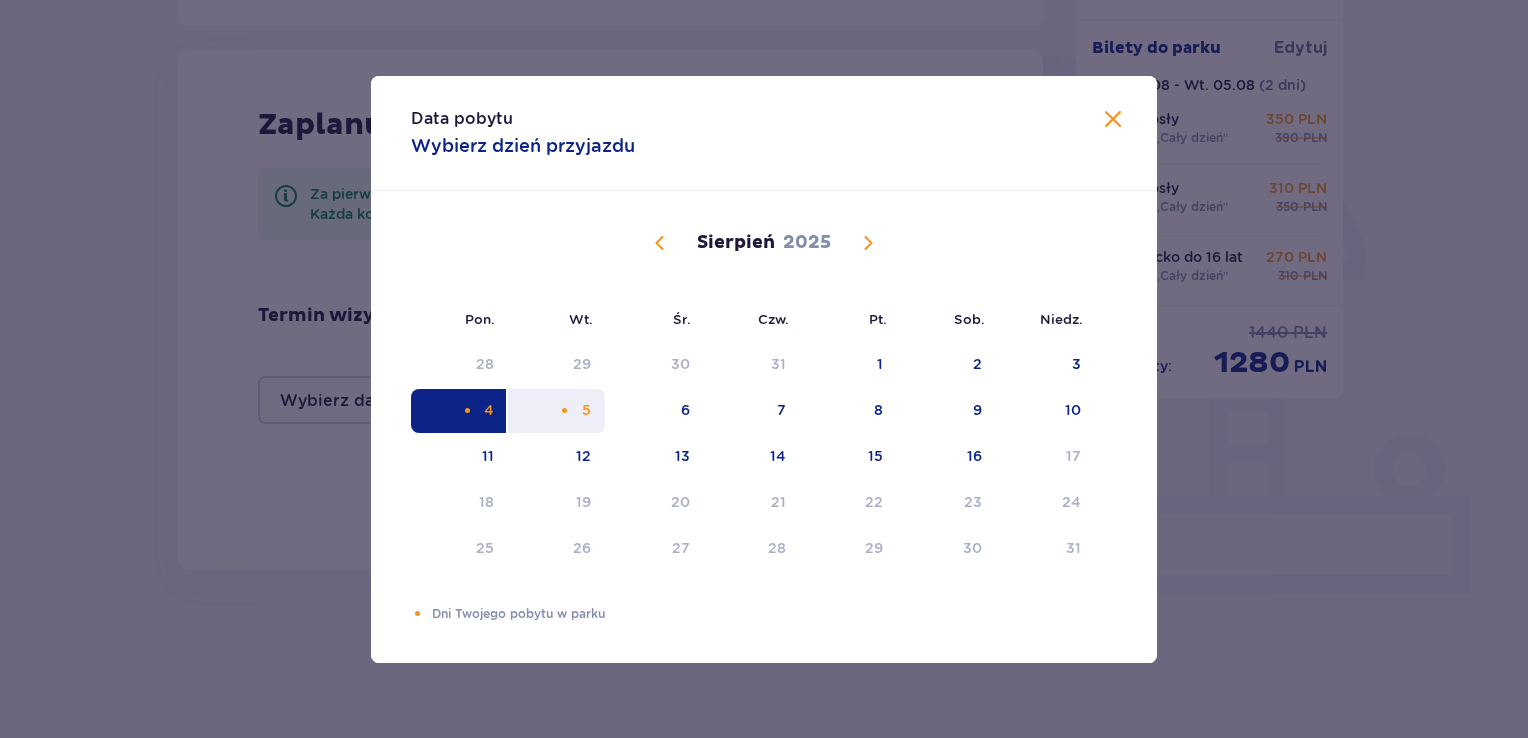 click on "5" at bounding box center (556, 411) 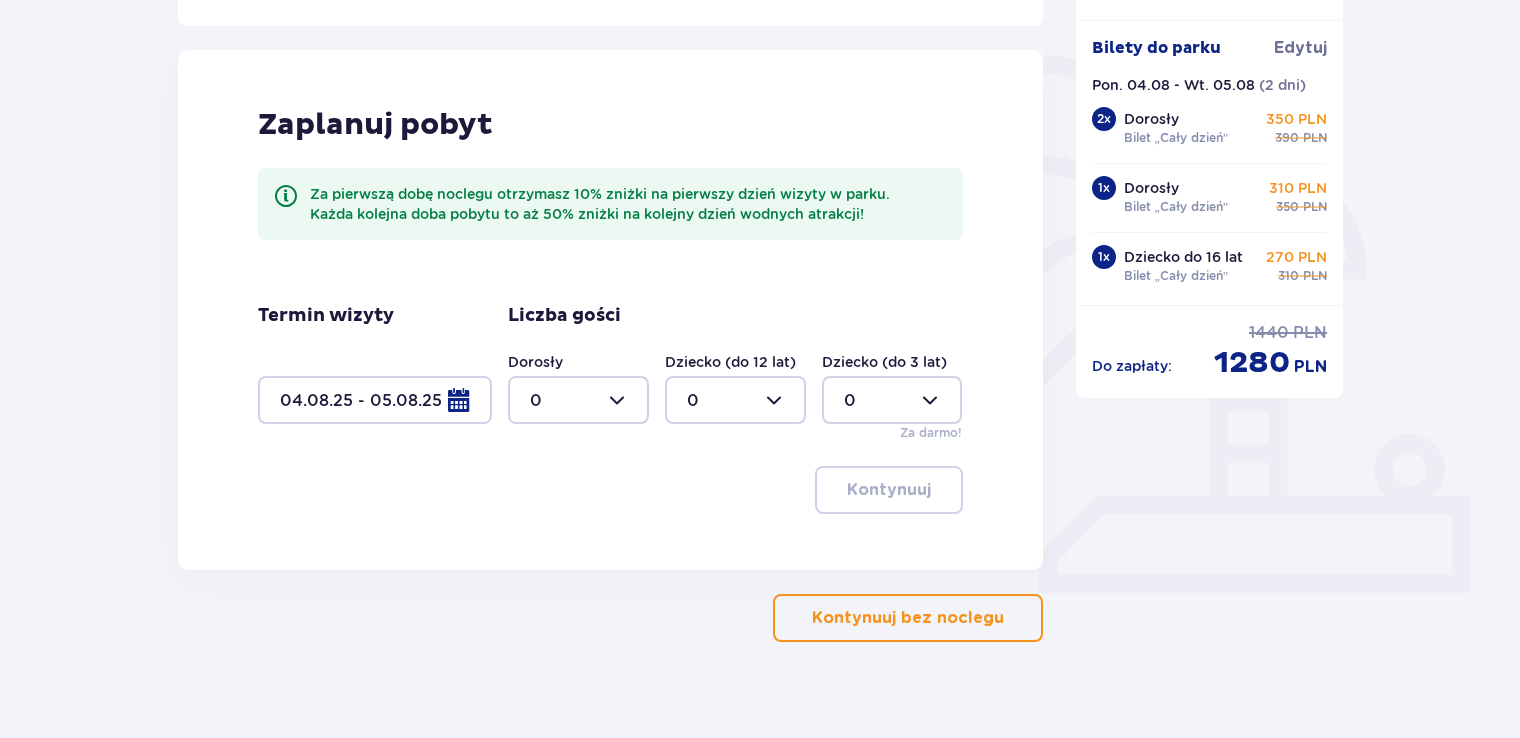 click at bounding box center (578, 400) 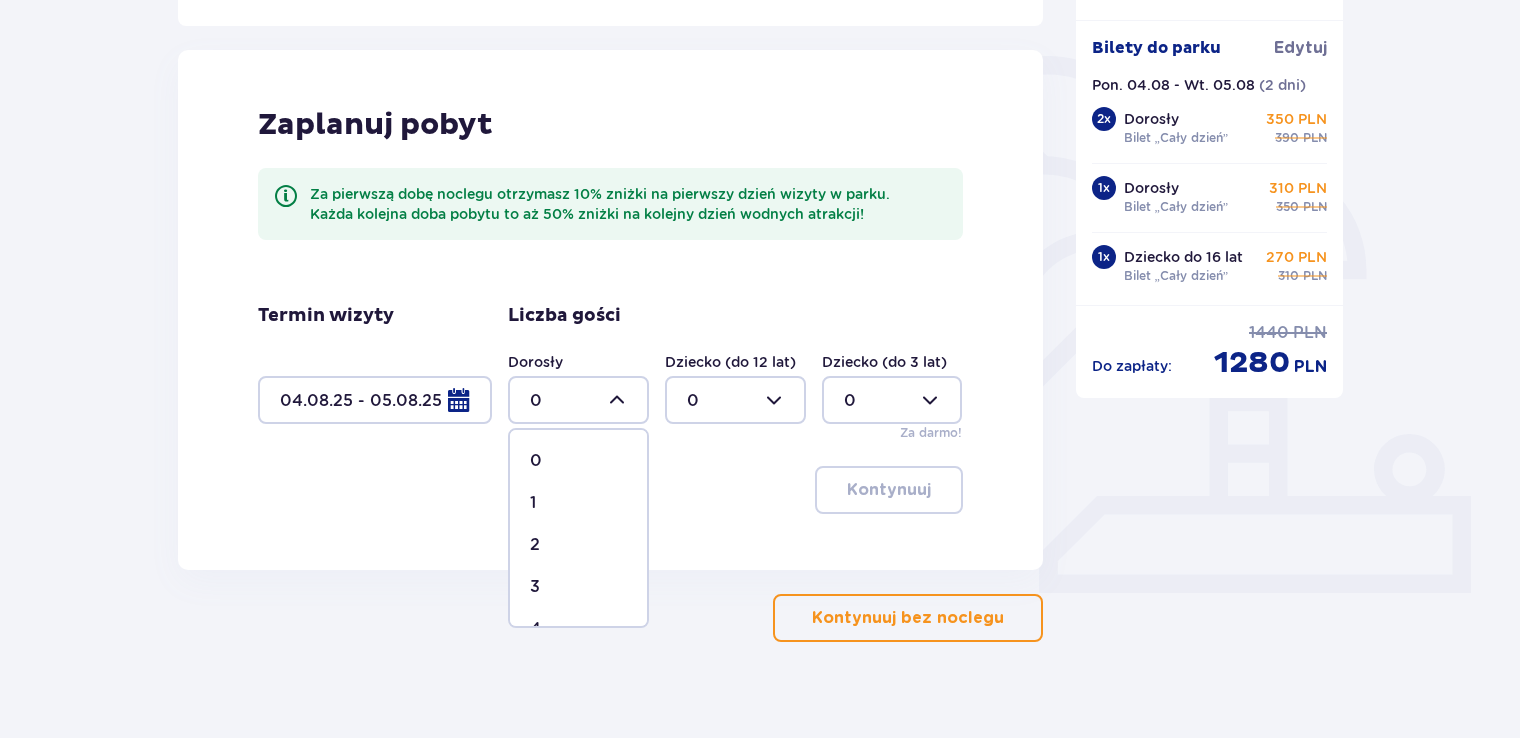 click on "4" at bounding box center [578, 629] 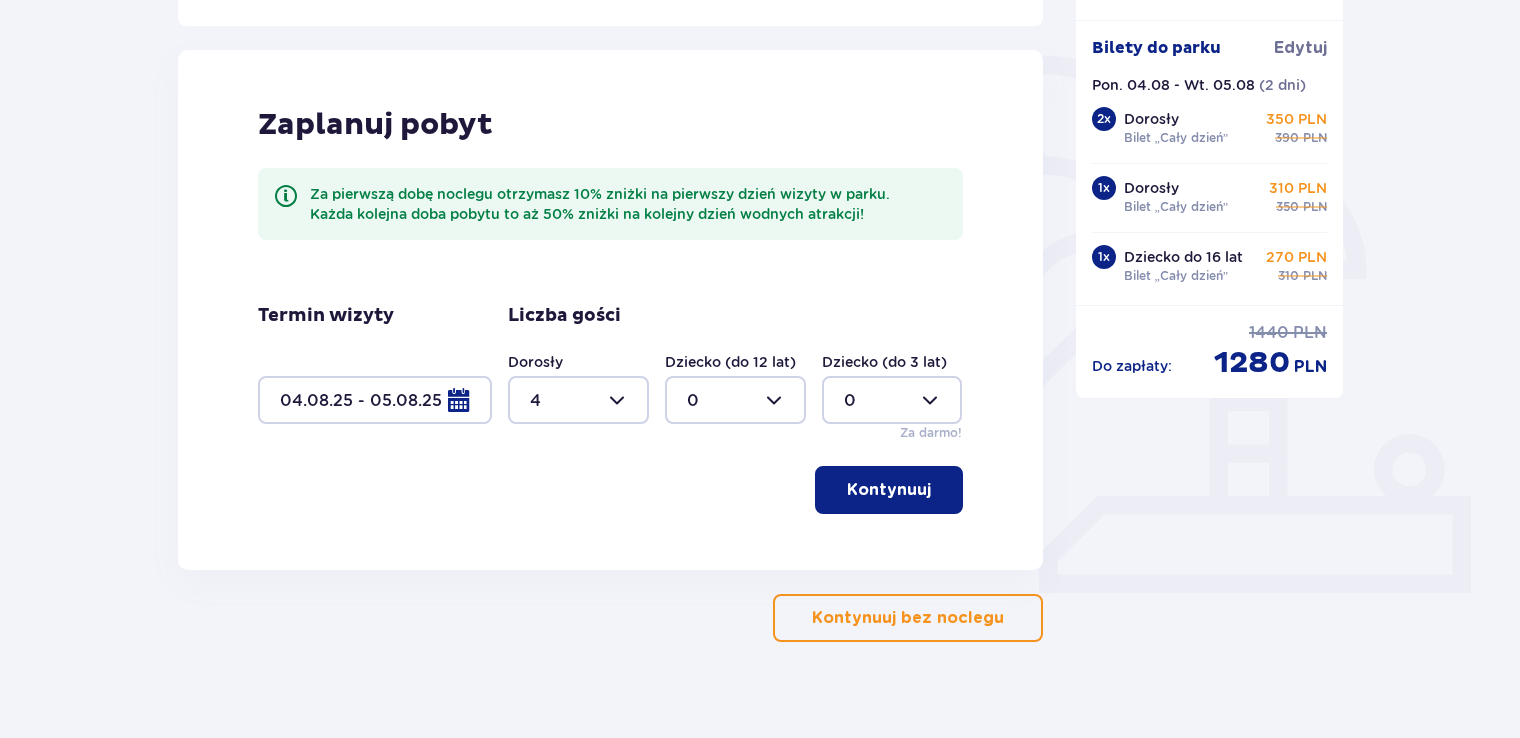 click at bounding box center [935, 490] 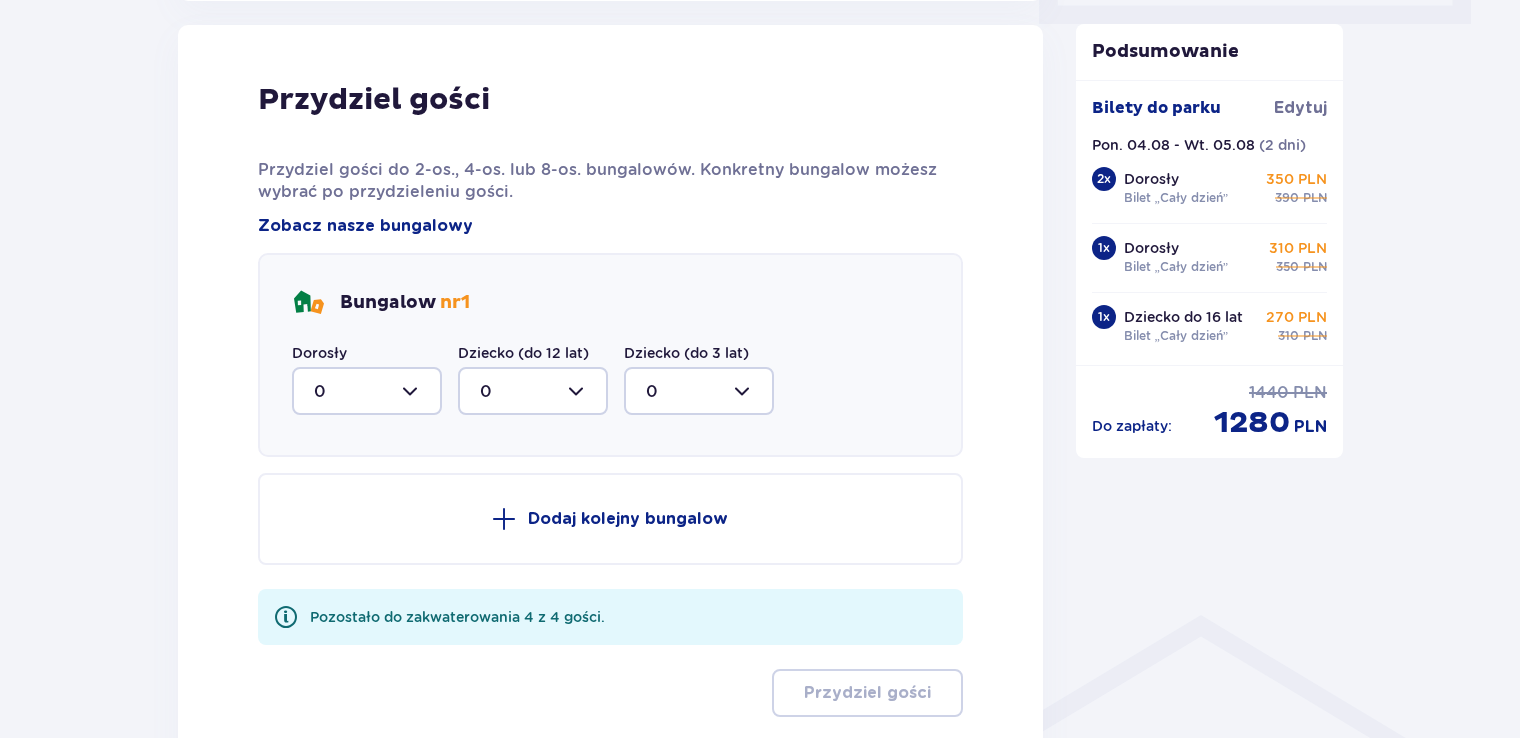 scroll, scrollTop: 1010, scrollLeft: 0, axis: vertical 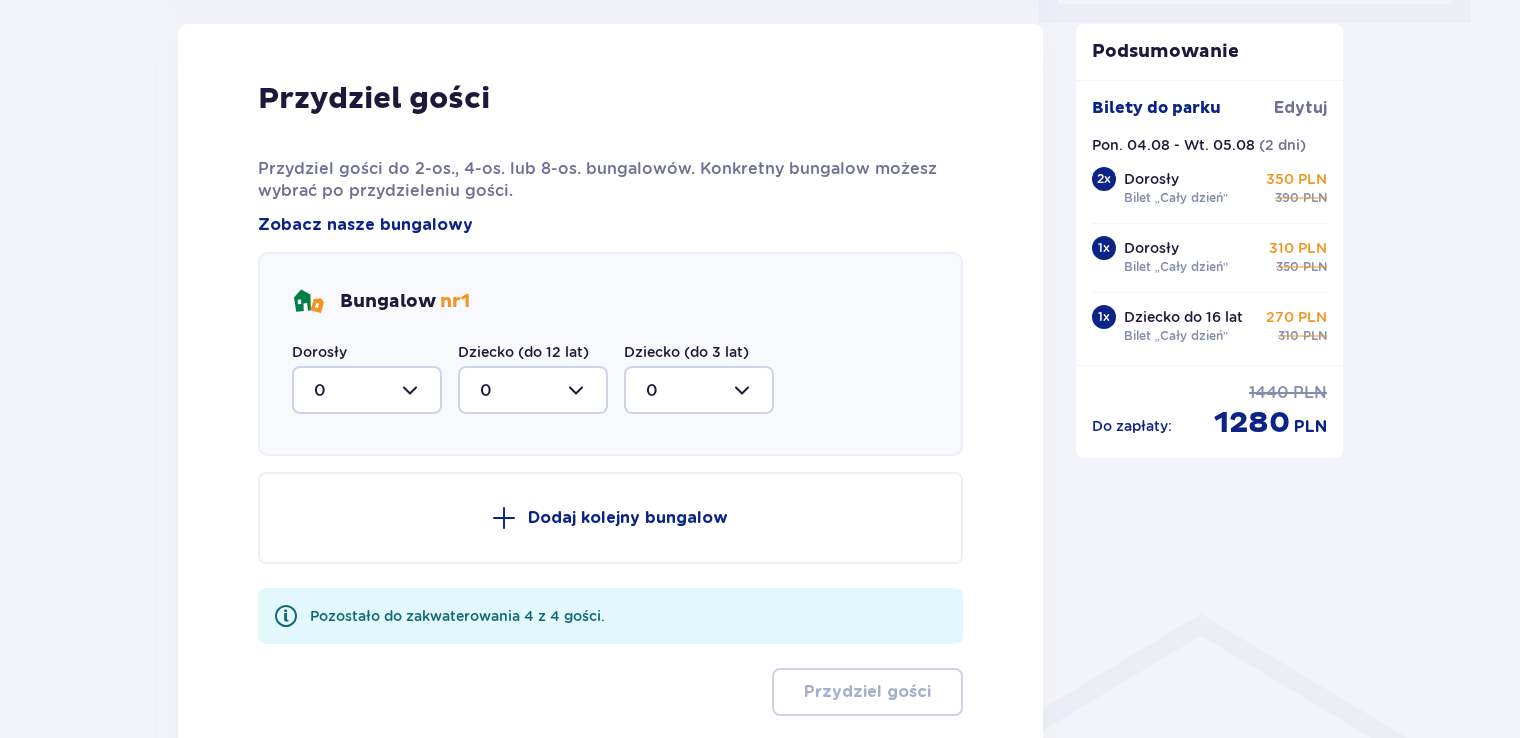 click at bounding box center (367, 390) 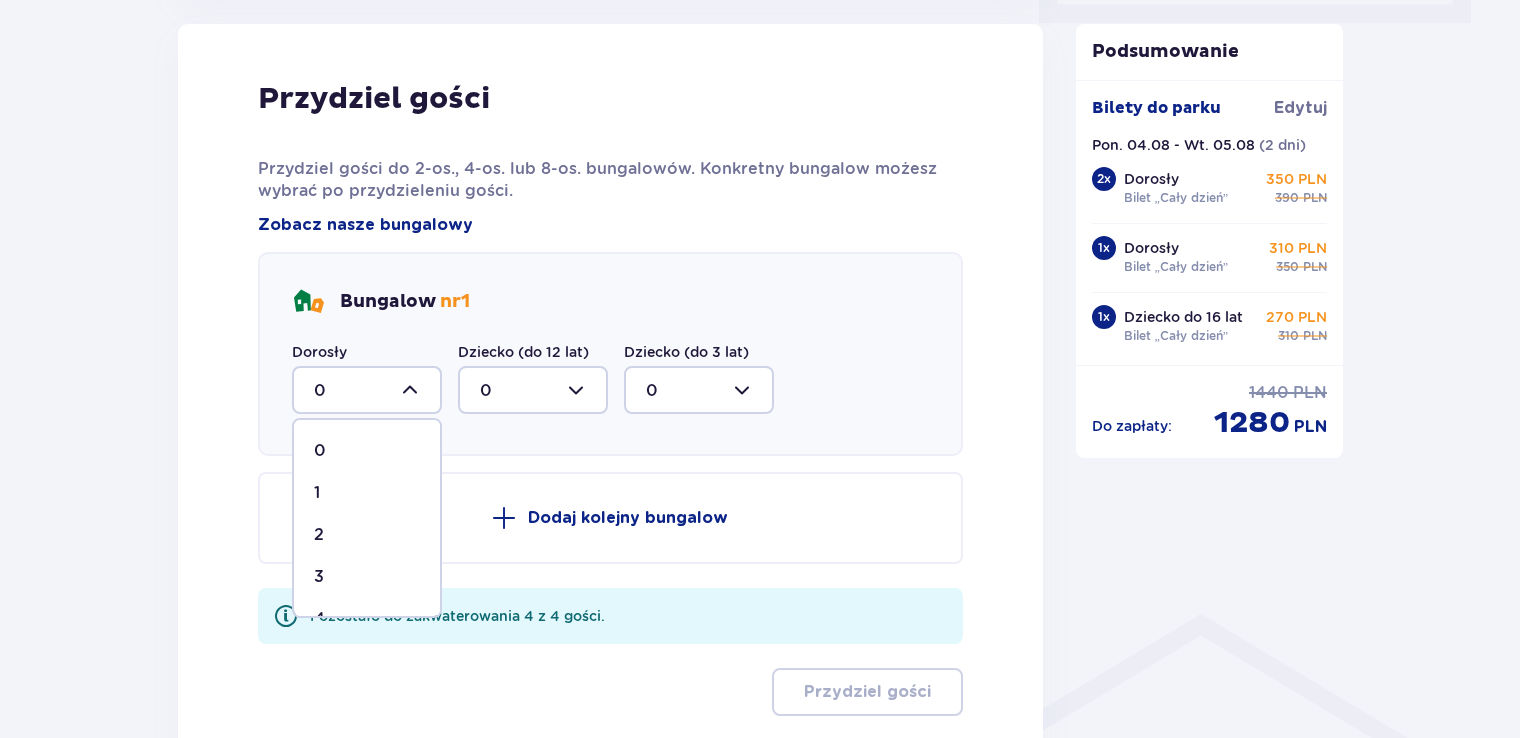 click on "4" at bounding box center [367, 619] 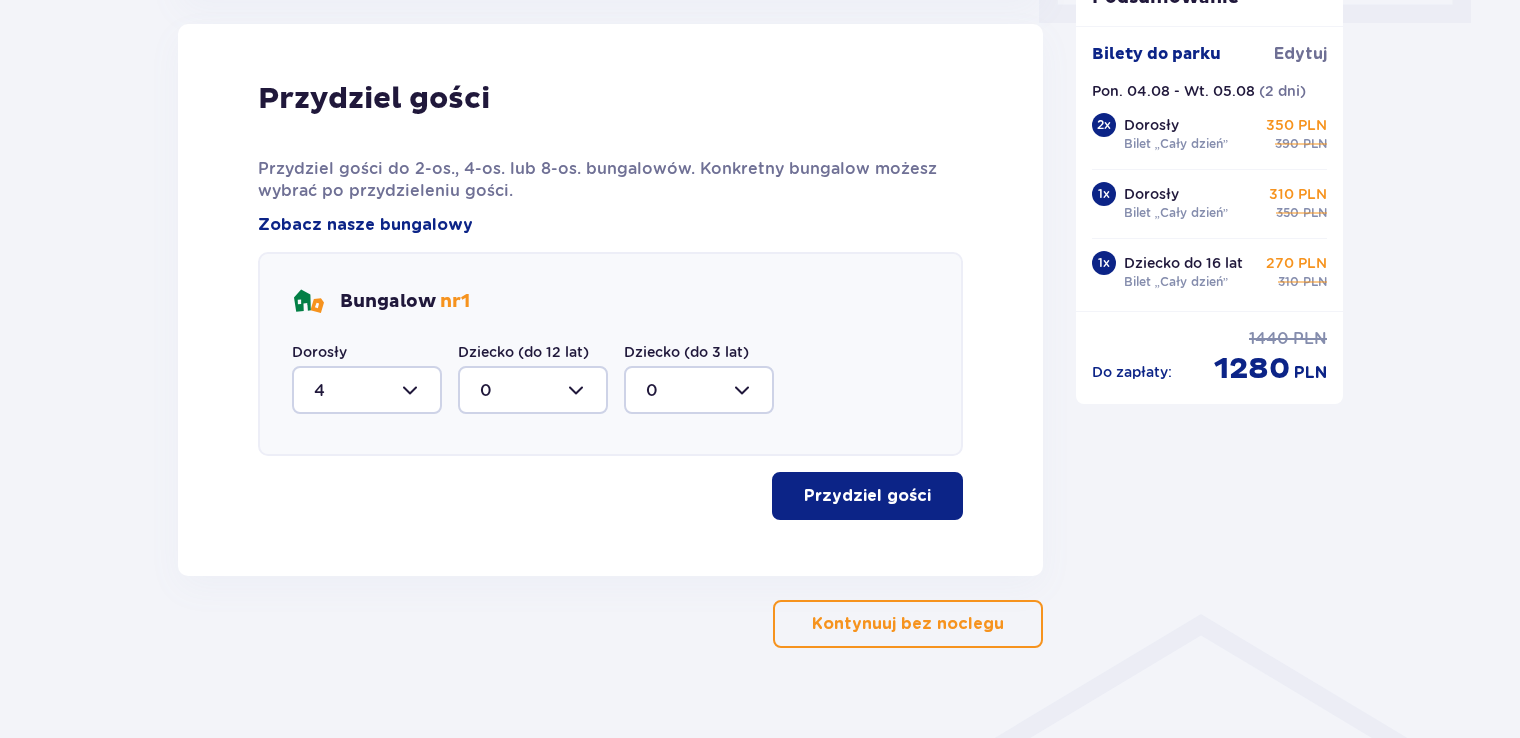 click on "Przydziel gości" at bounding box center [867, 496] 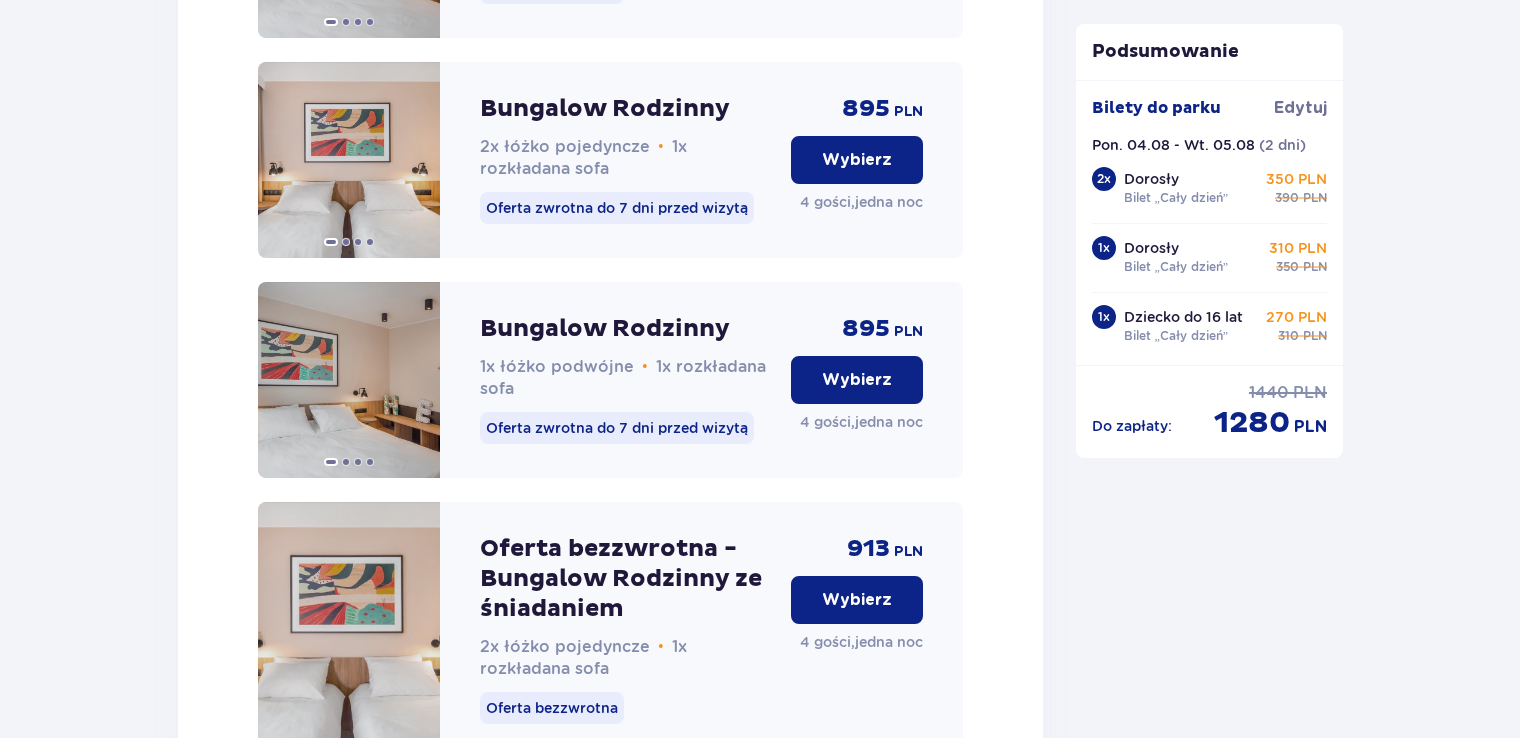 scroll, scrollTop: 2345, scrollLeft: 0, axis: vertical 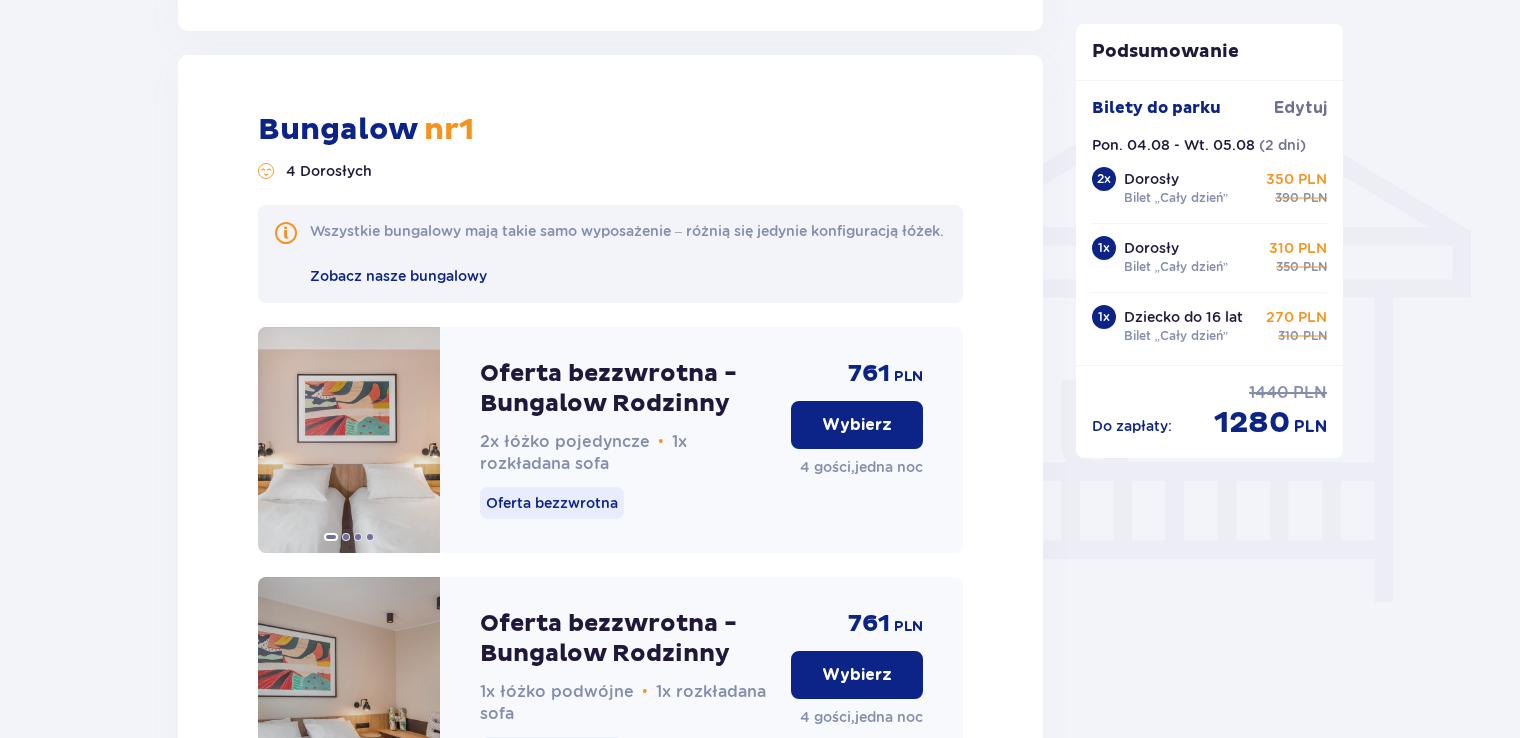 click on "Wybierz" at bounding box center [857, 425] 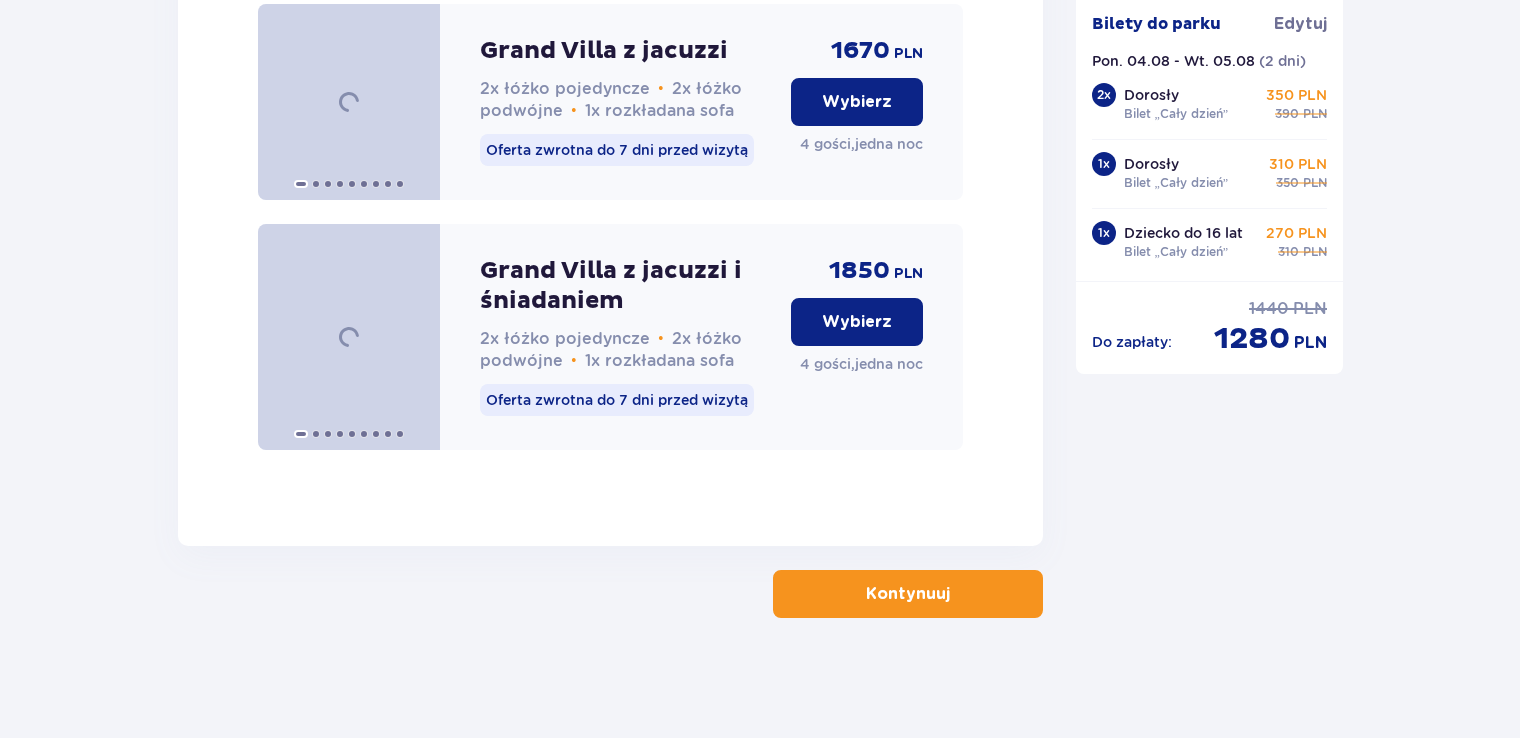 scroll, scrollTop: 4440, scrollLeft: 0, axis: vertical 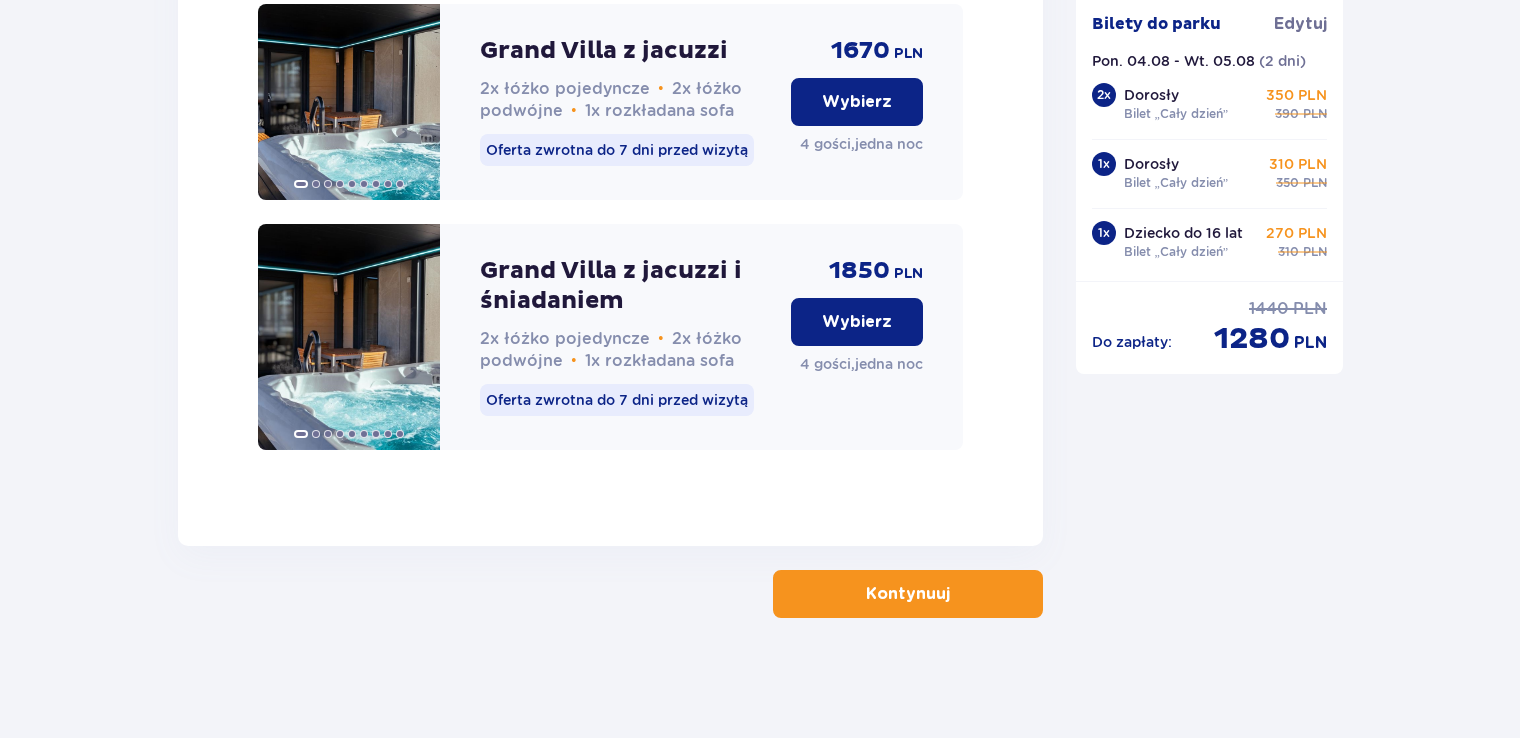 click on "Kontynuuj" at bounding box center [908, 594] 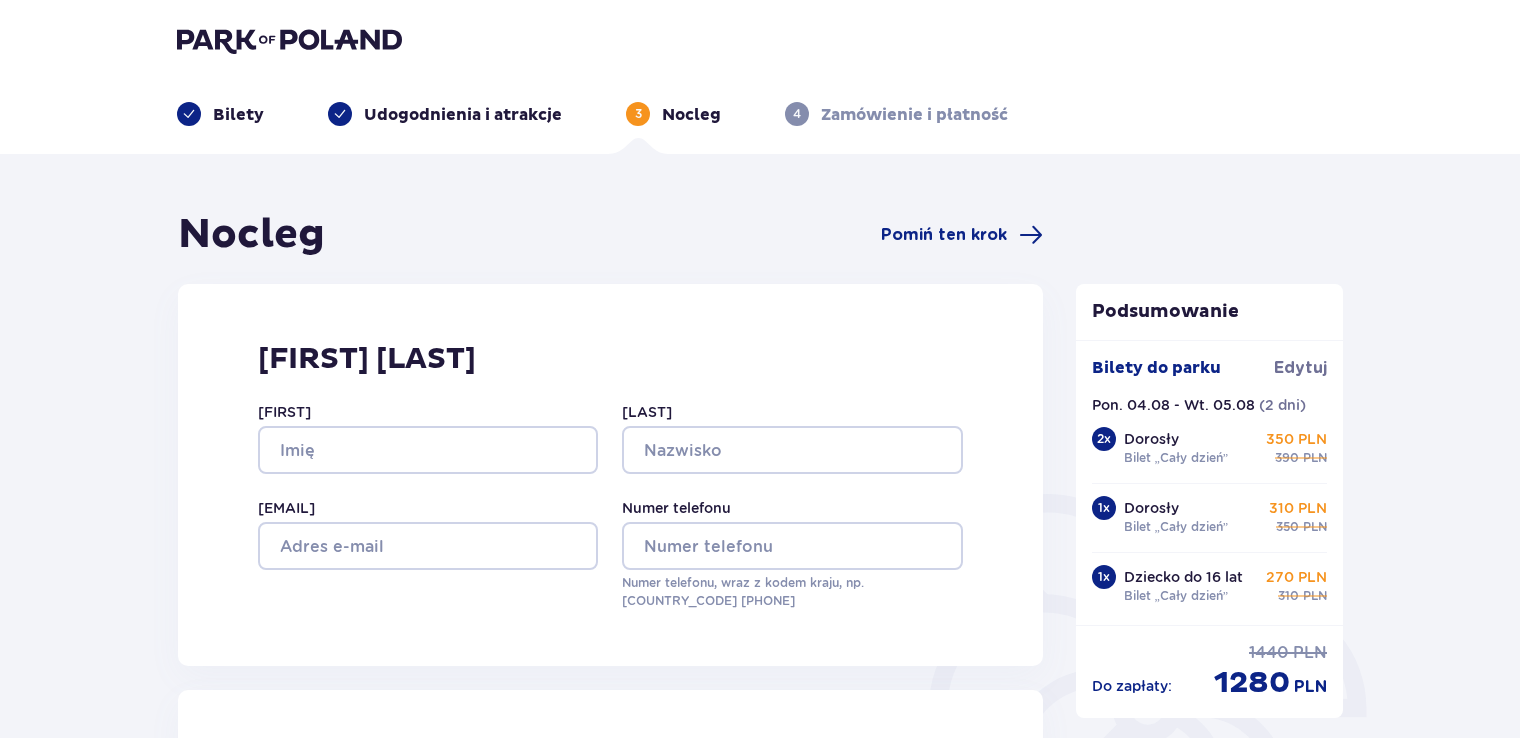 scroll, scrollTop: 0, scrollLeft: 0, axis: both 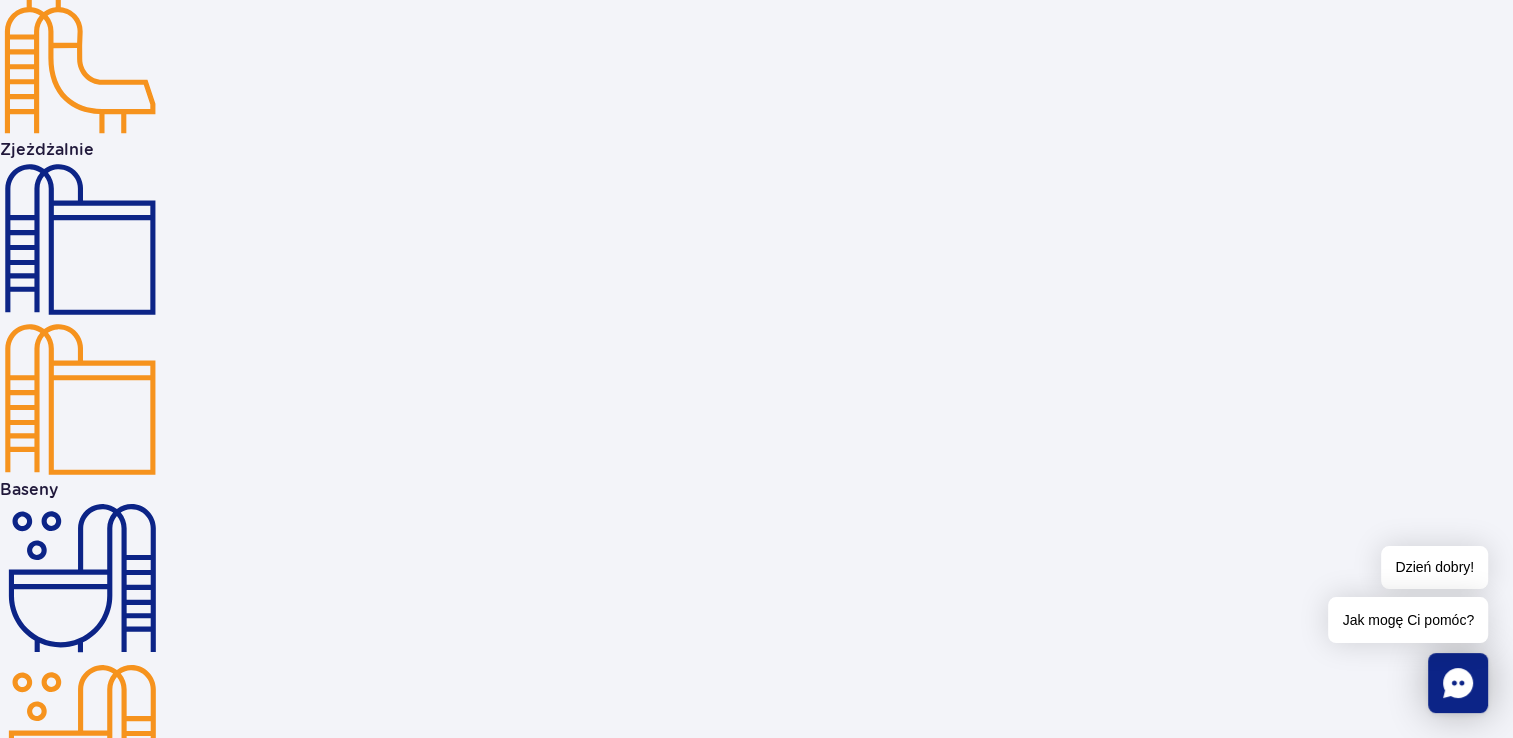 click on "Więcej" at bounding box center (756, 14332) 